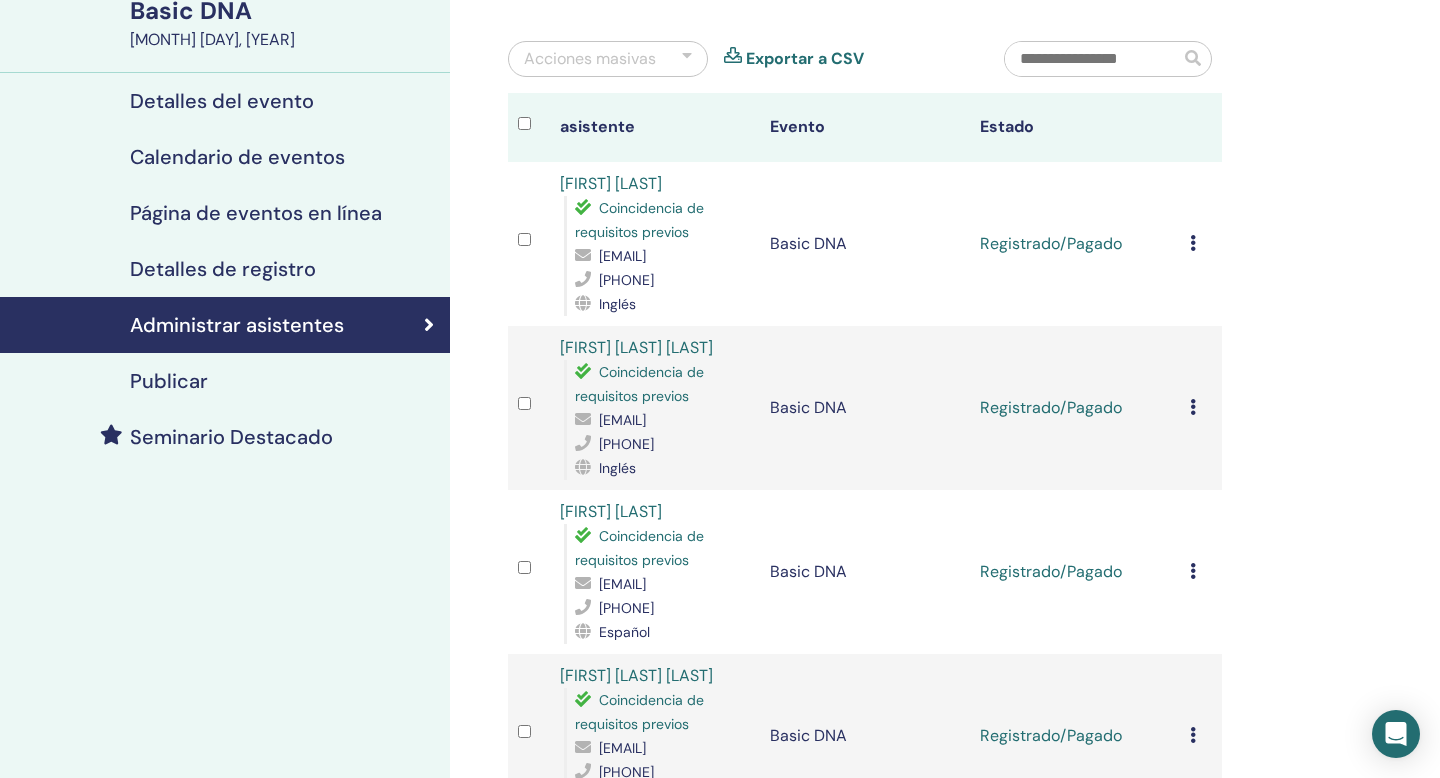 scroll, scrollTop: 228, scrollLeft: 0, axis: vertical 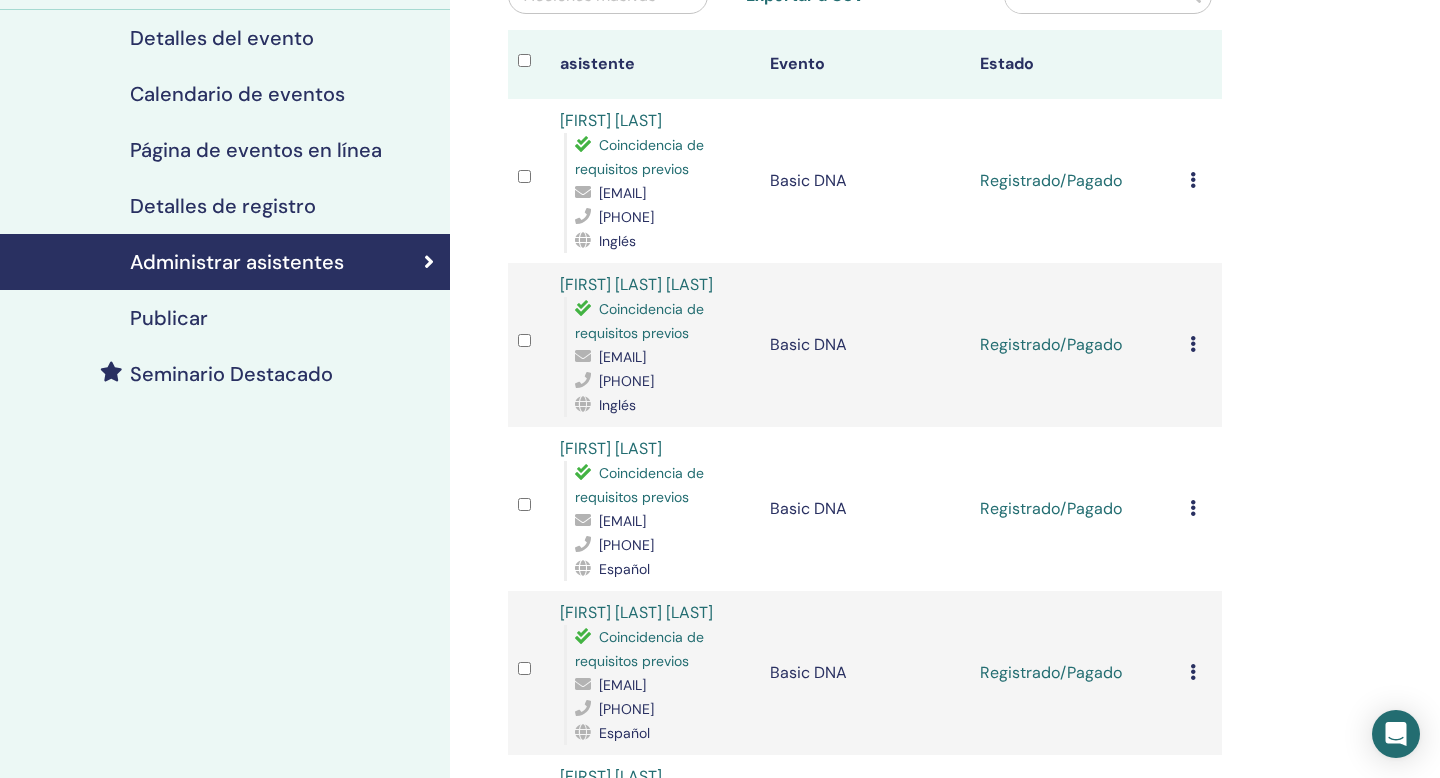click at bounding box center [1193, 180] 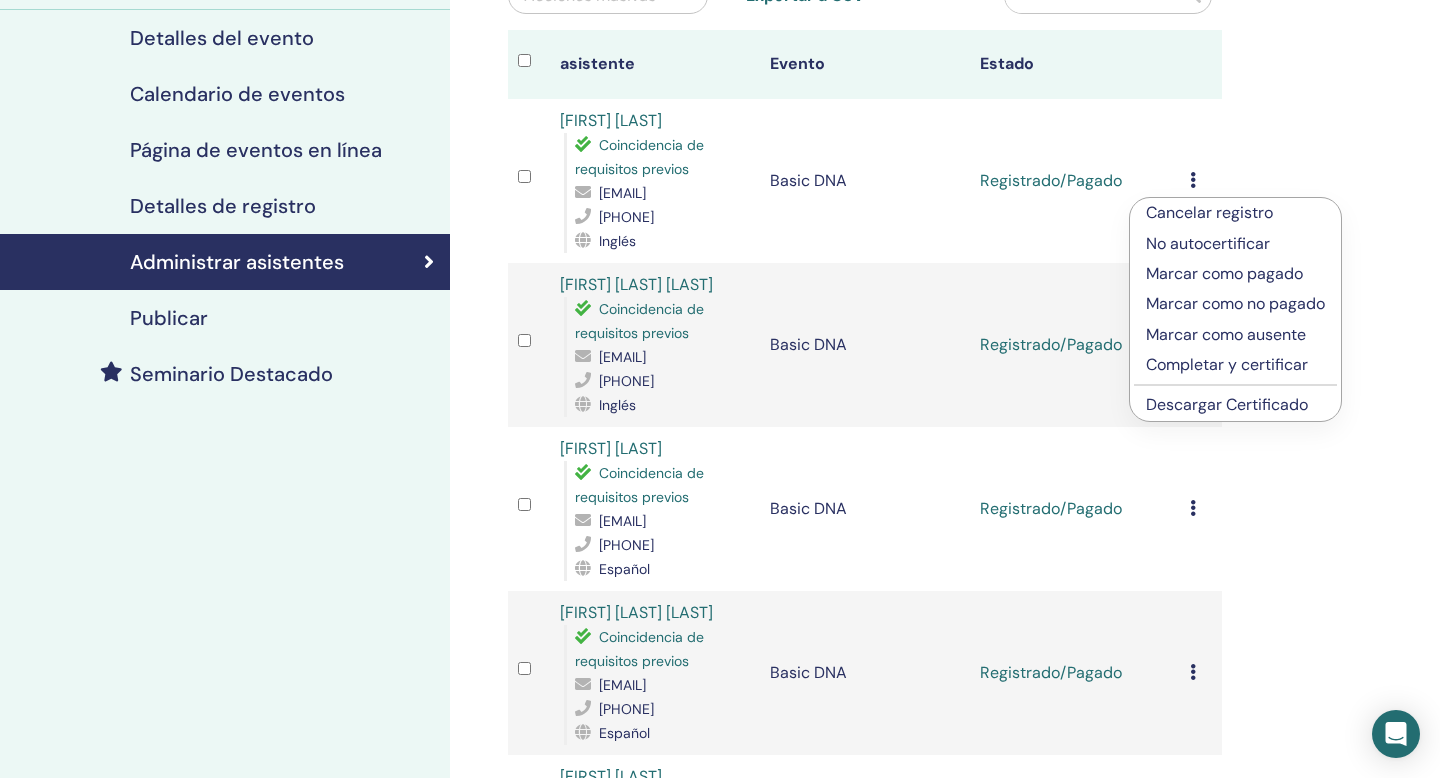 click on "Completar y certificar" at bounding box center (1235, 365) 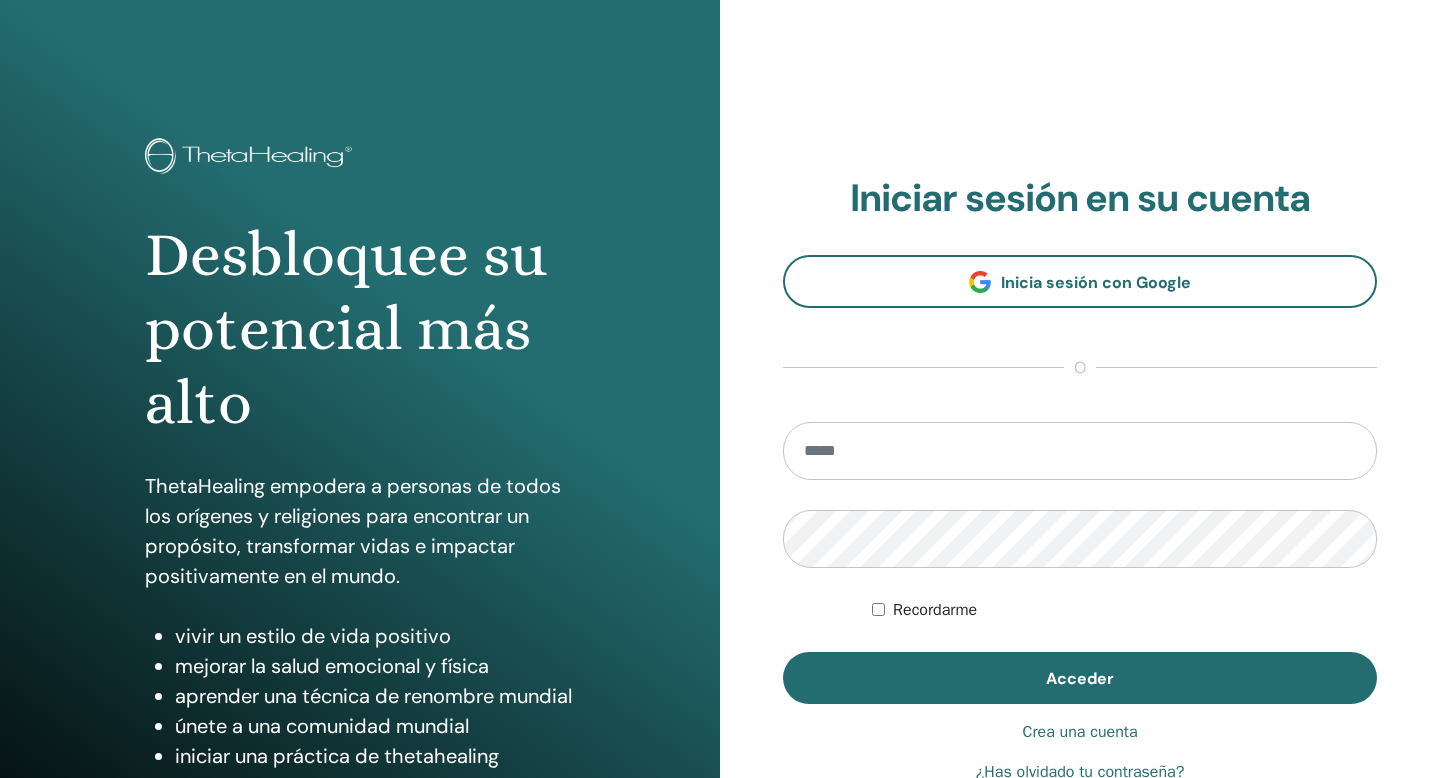 scroll, scrollTop: 0, scrollLeft: 0, axis: both 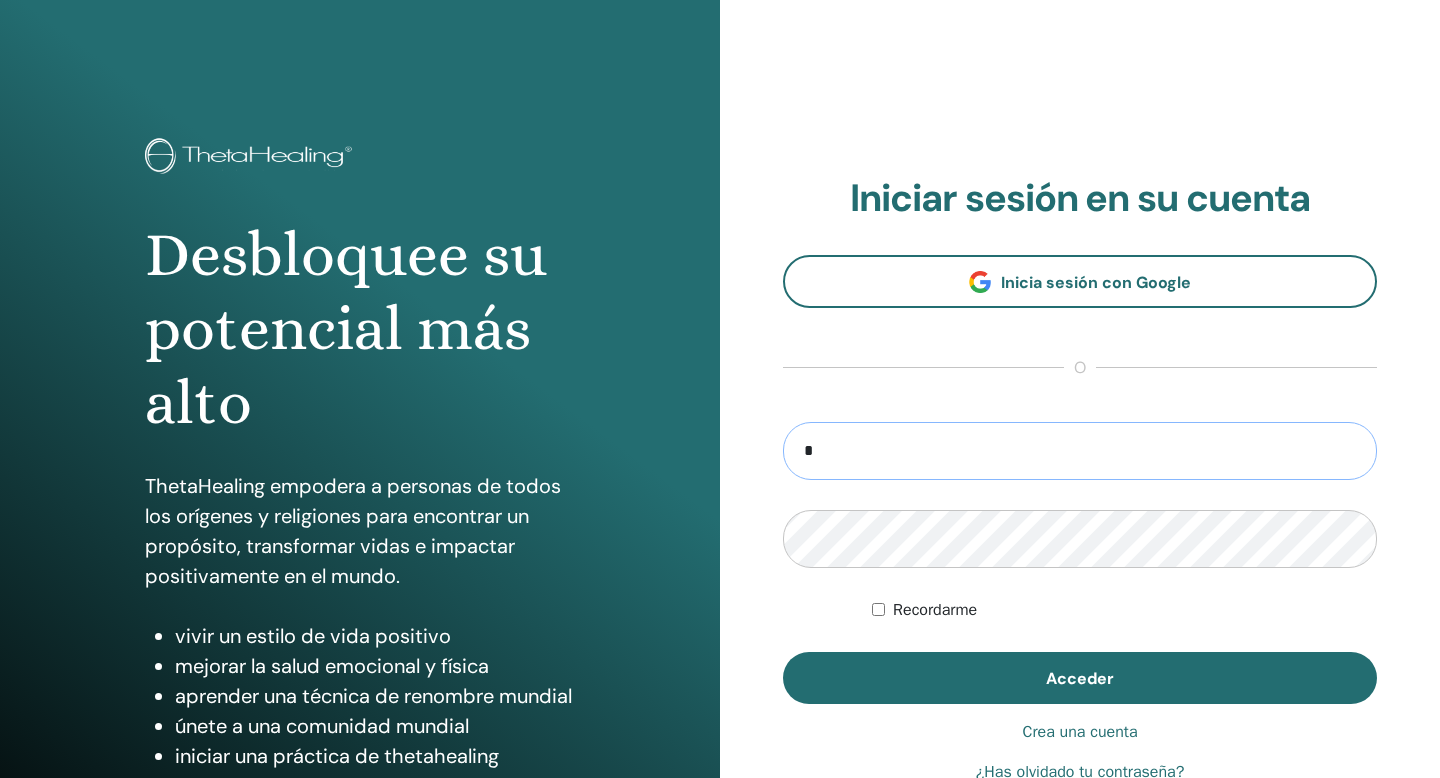 click on "*" at bounding box center (1080, 451) 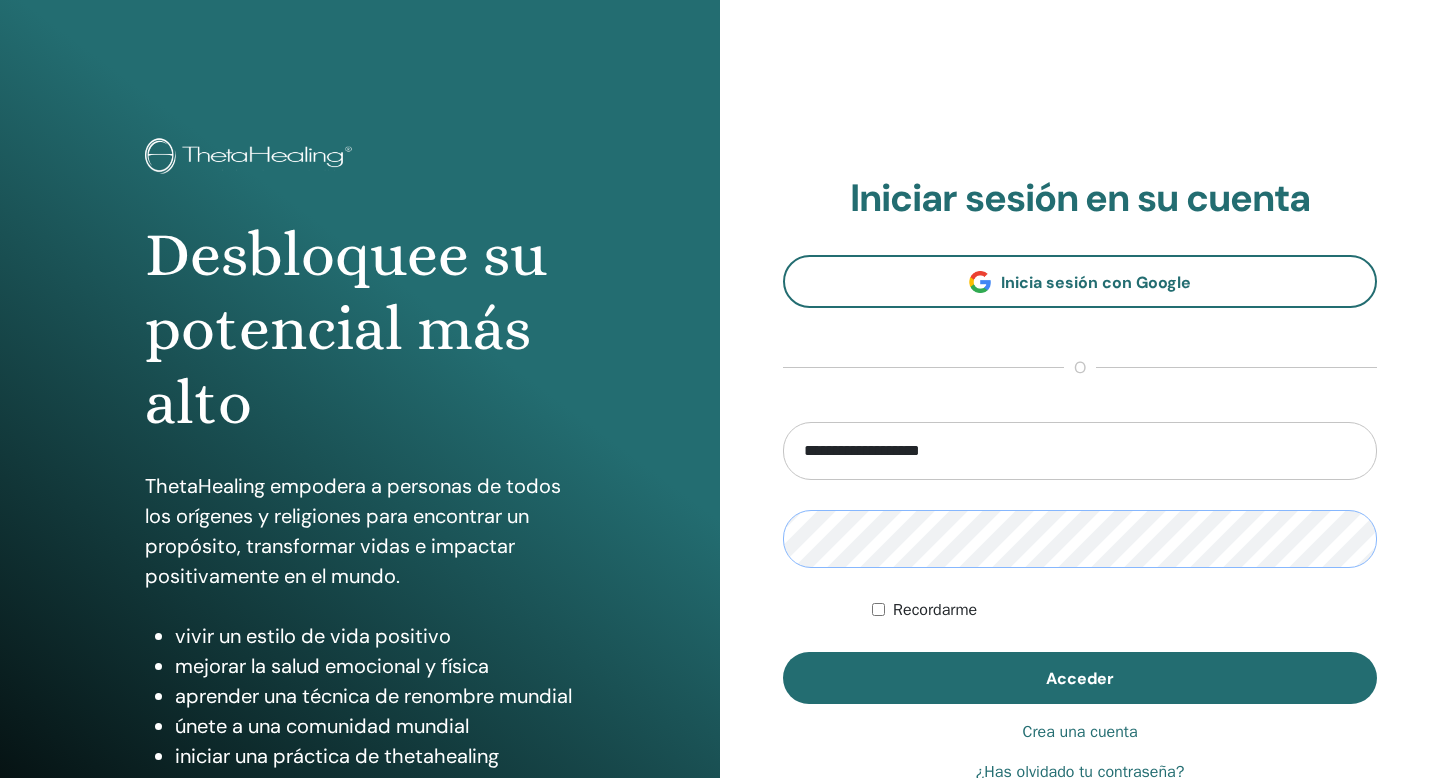 click on "Acceder" at bounding box center (1080, 678) 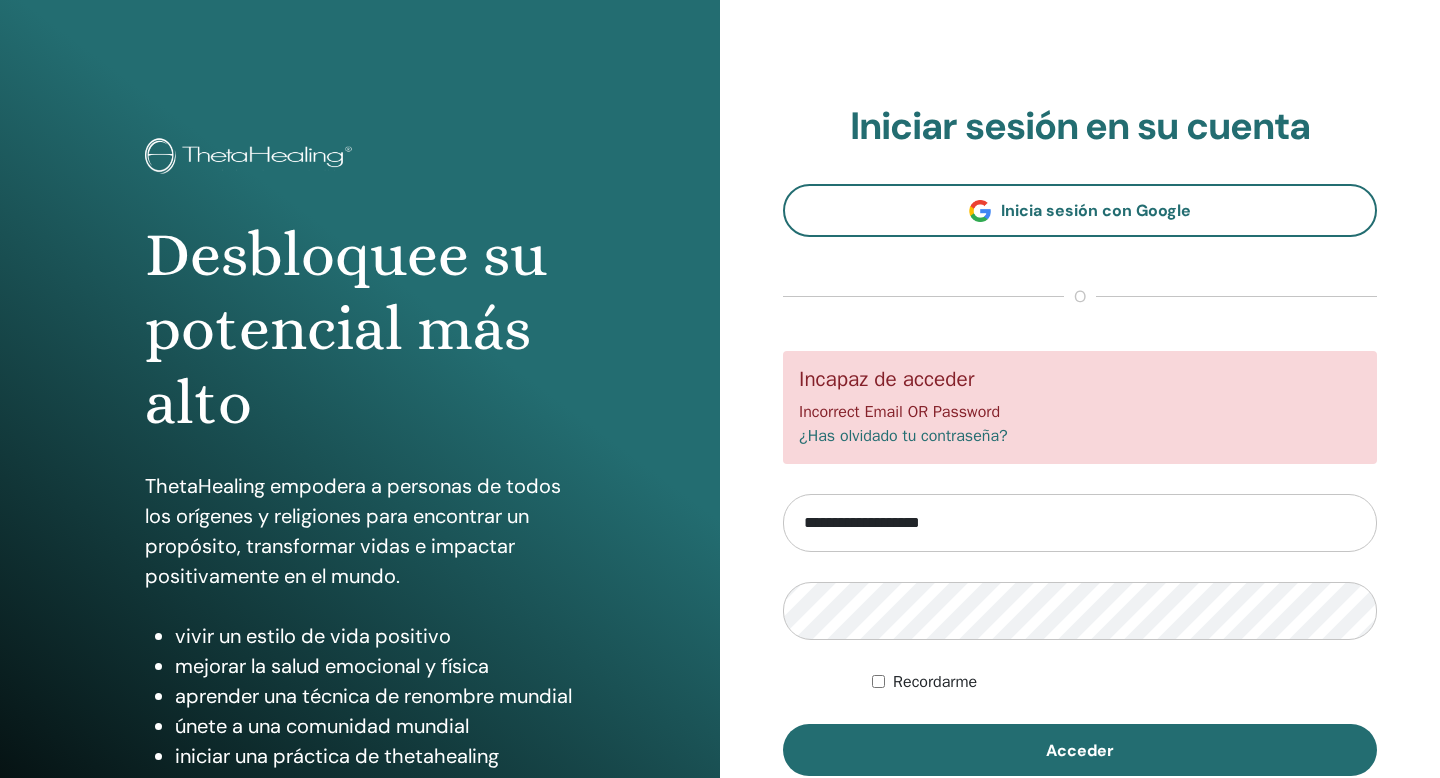 scroll, scrollTop: 0, scrollLeft: 0, axis: both 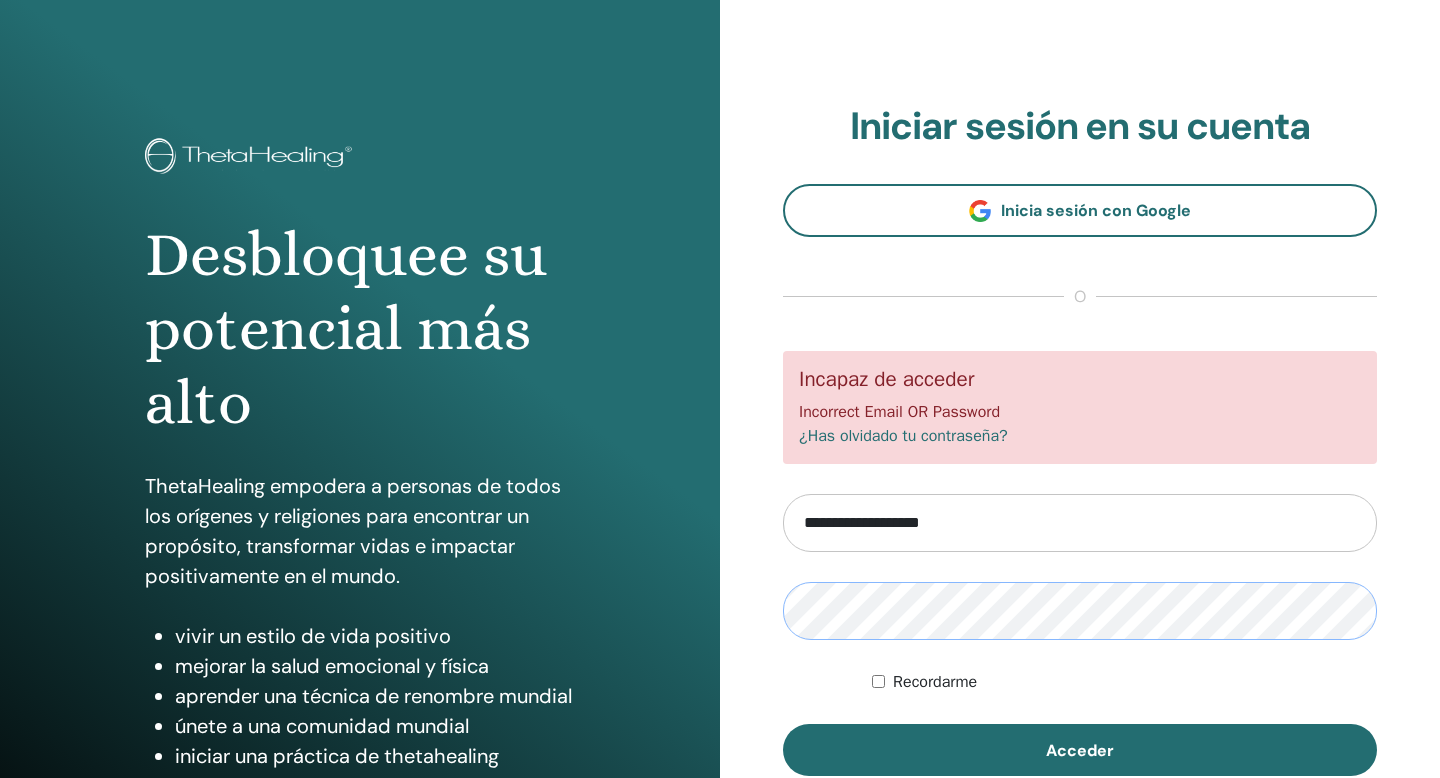 click on "Acceder" at bounding box center [1080, 750] 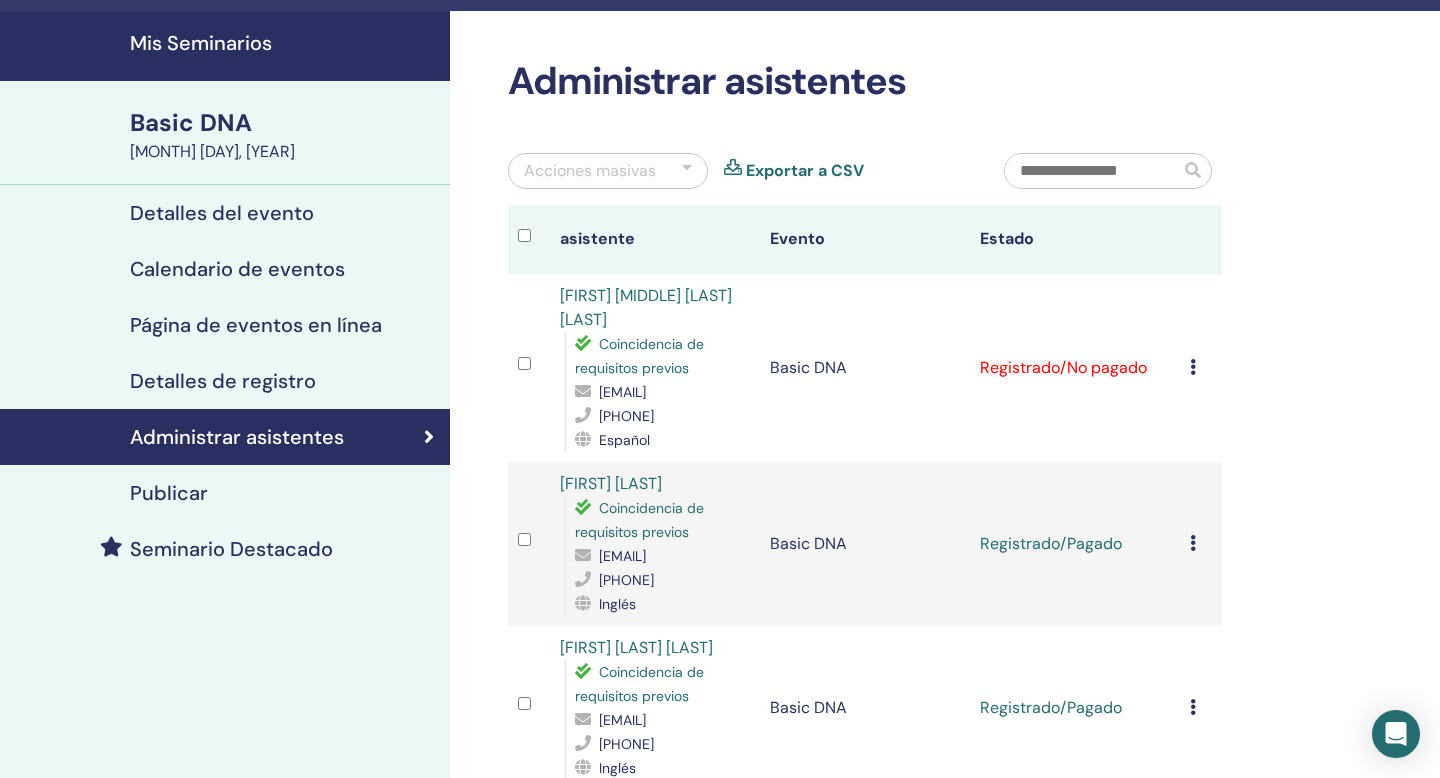scroll, scrollTop: 175, scrollLeft: 0, axis: vertical 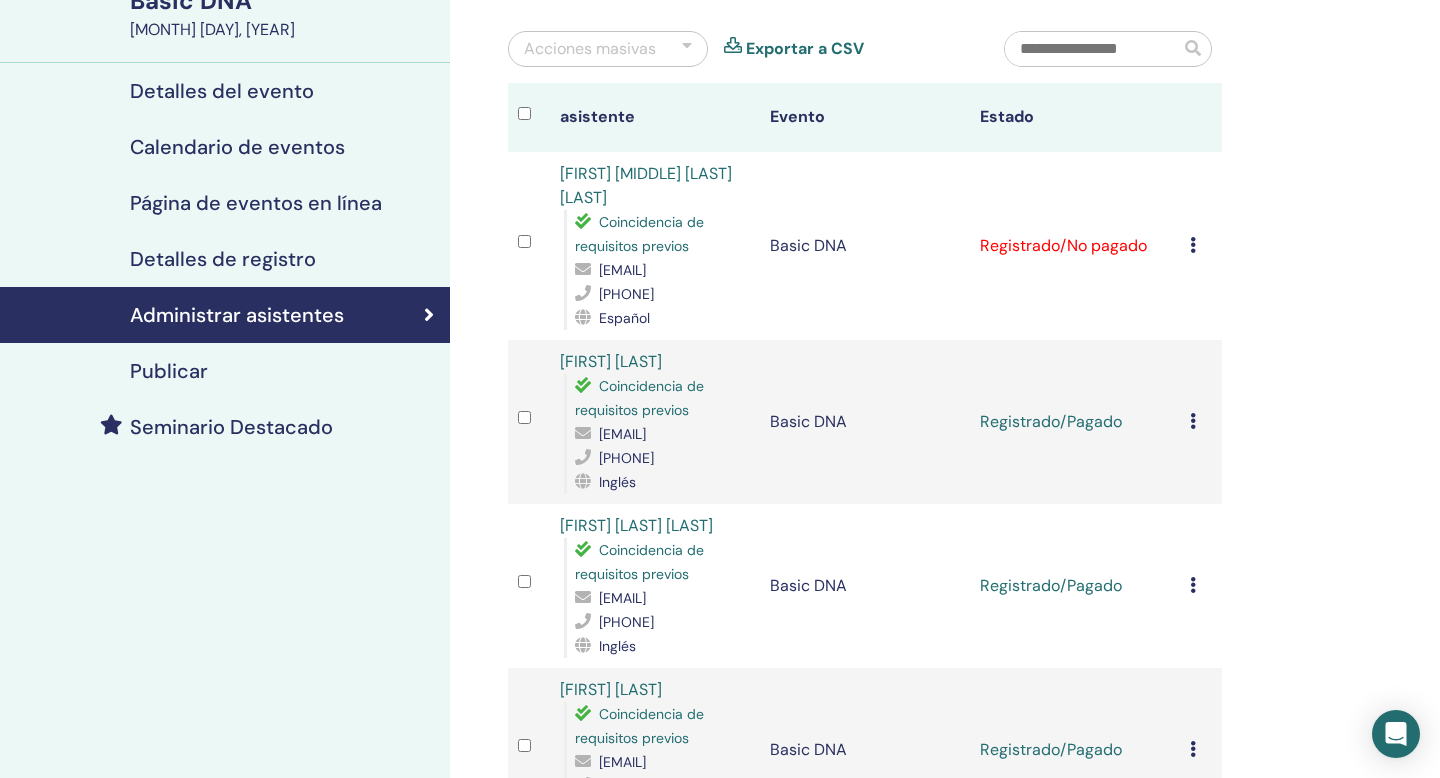 click at bounding box center [1193, 245] 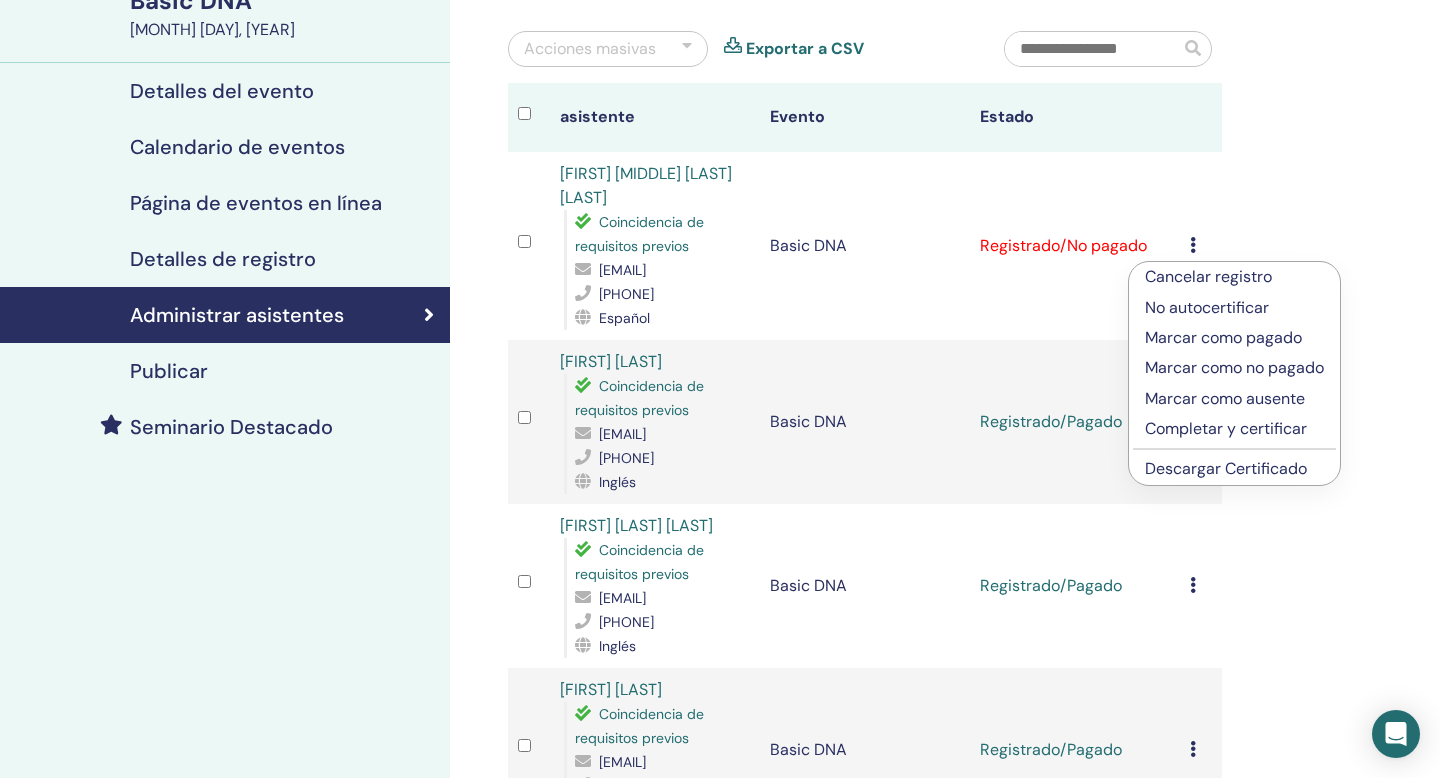 click on "Completar y certificar" at bounding box center (1234, 429) 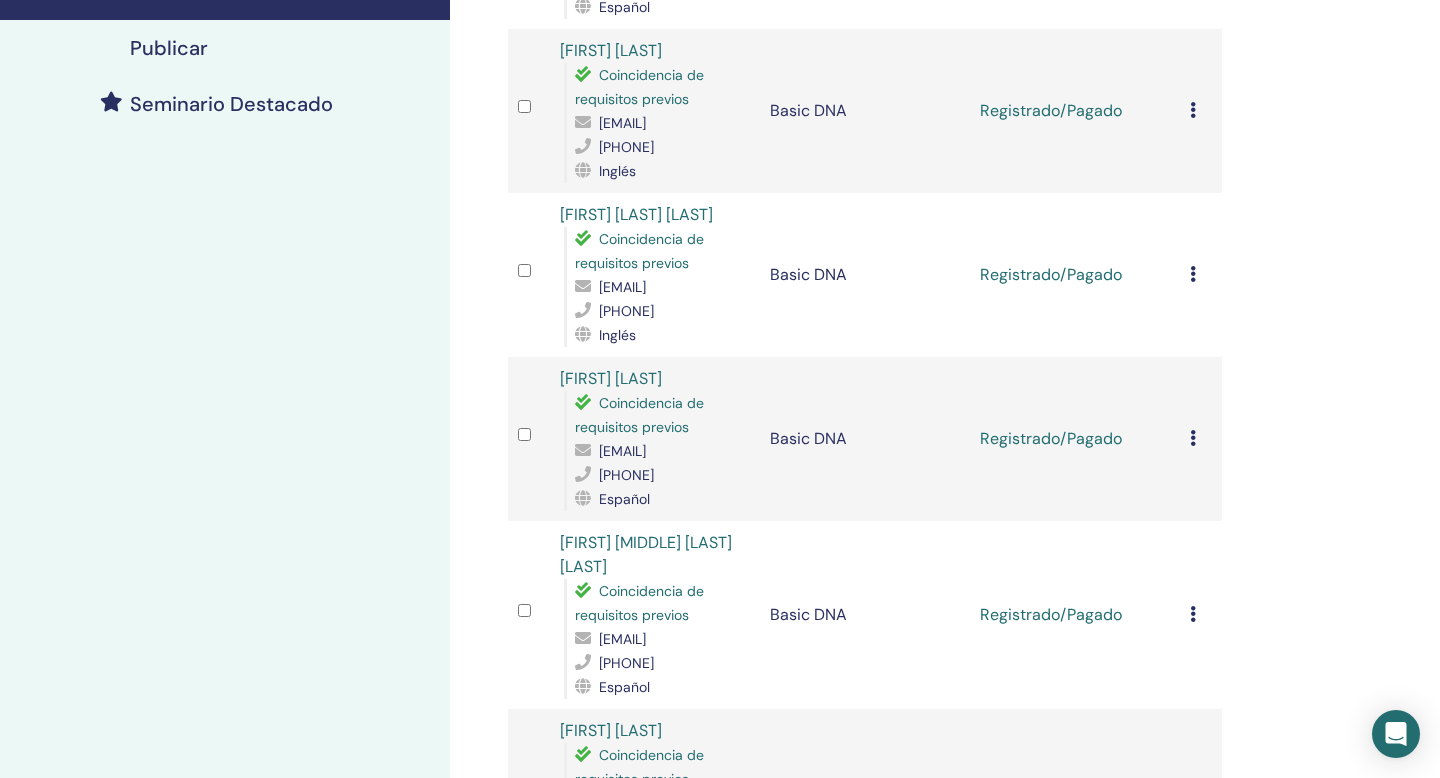 scroll, scrollTop: 513, scrollLeft: 0, axis: vertical 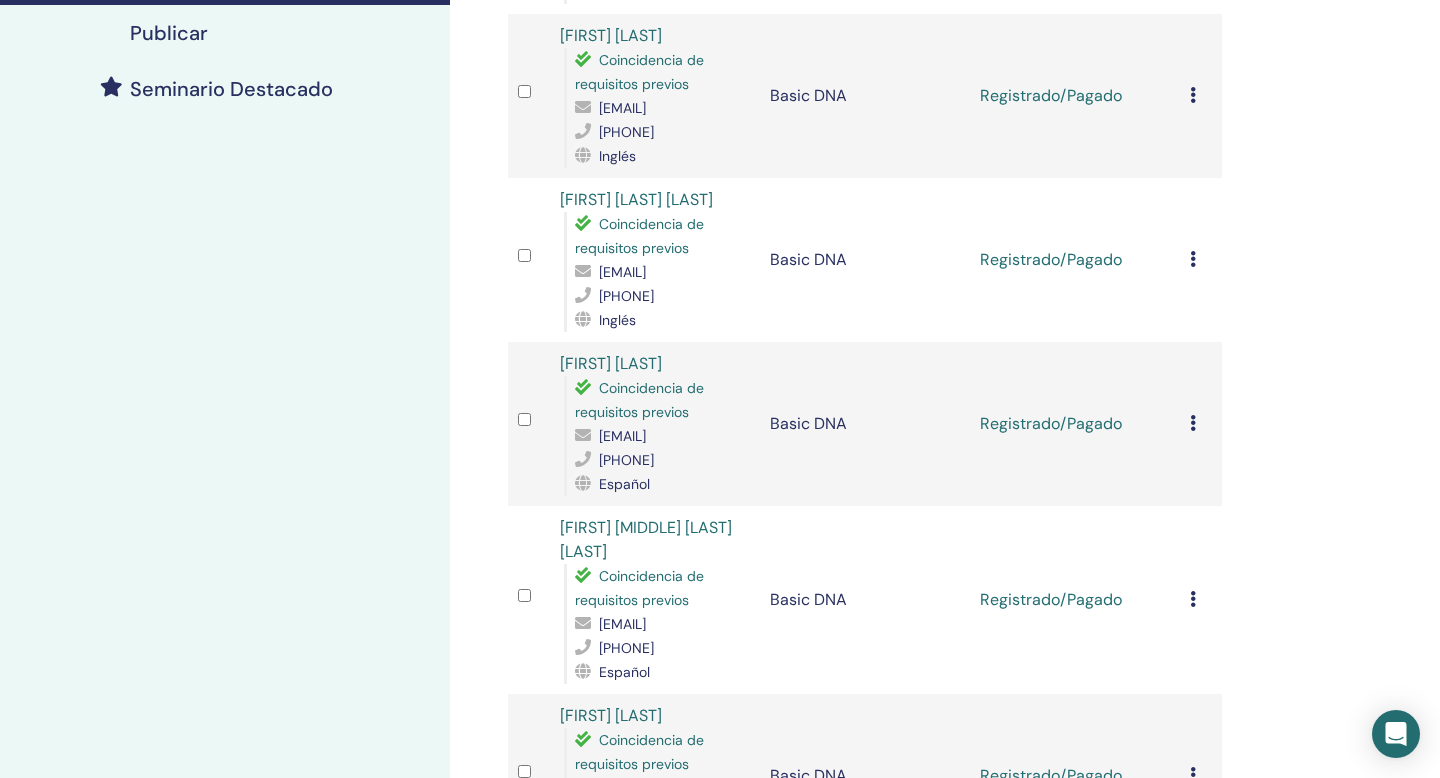click at bounding box center (1193, 95) 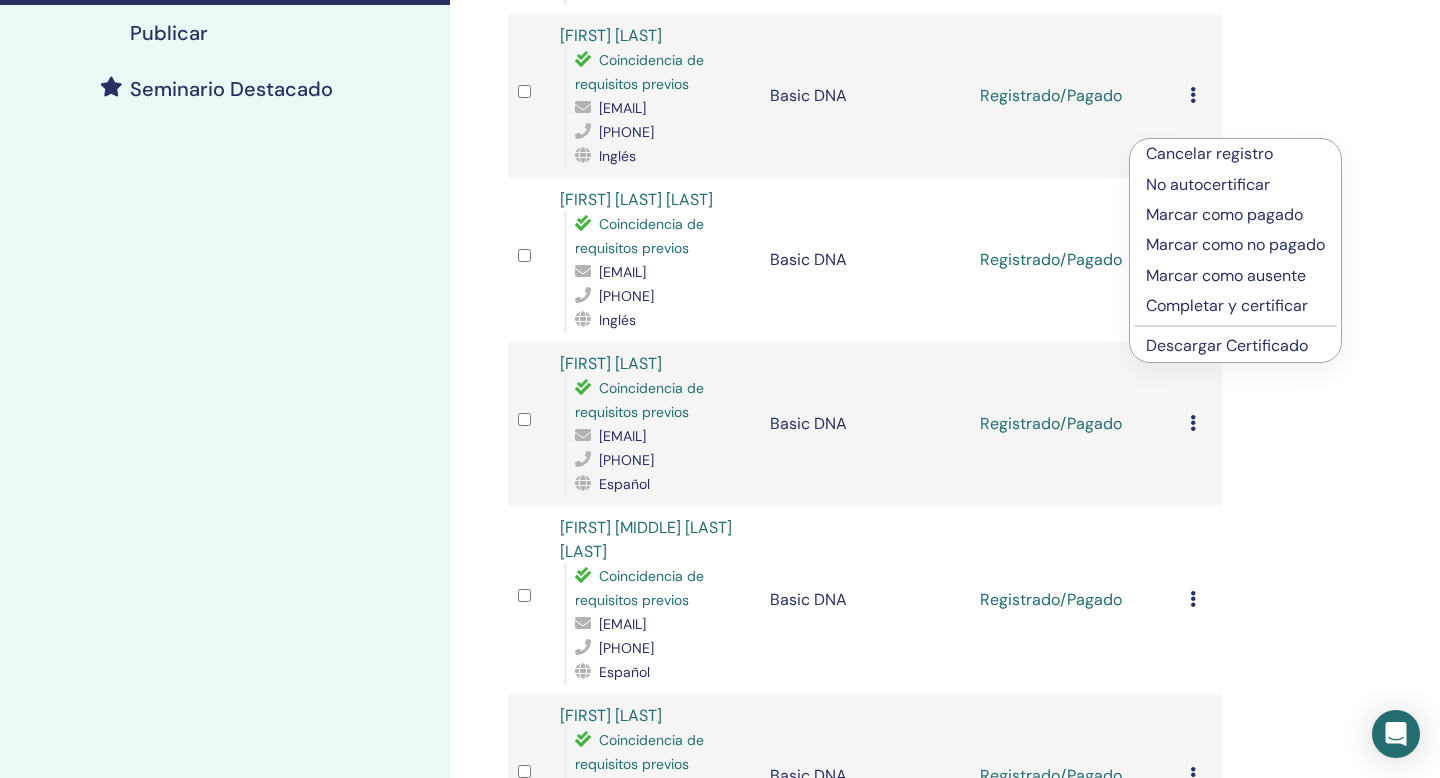 click on "Completar y certificar" at bounding box center [1235, 306] 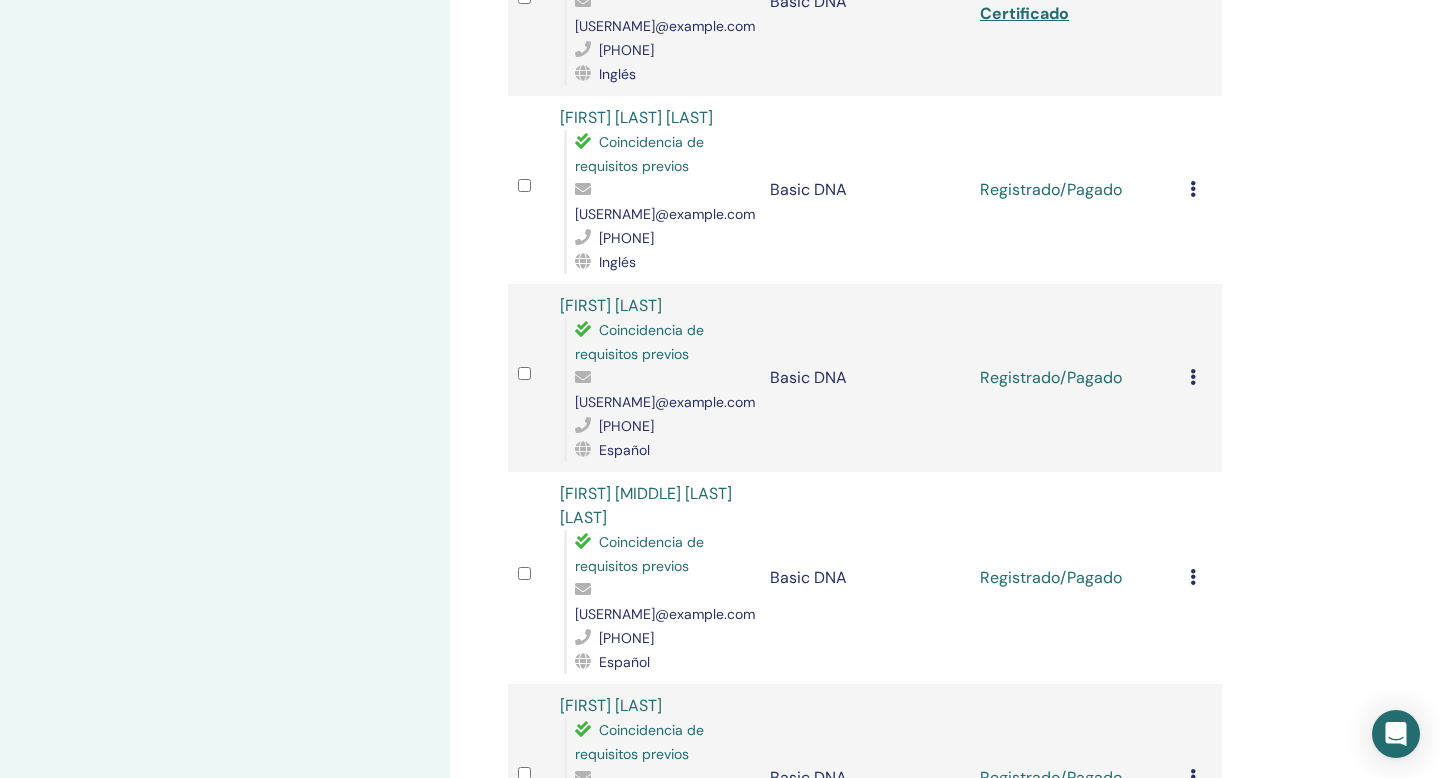 scroll, scrollTop: 658, scrollLeft: 0, axis: vertical 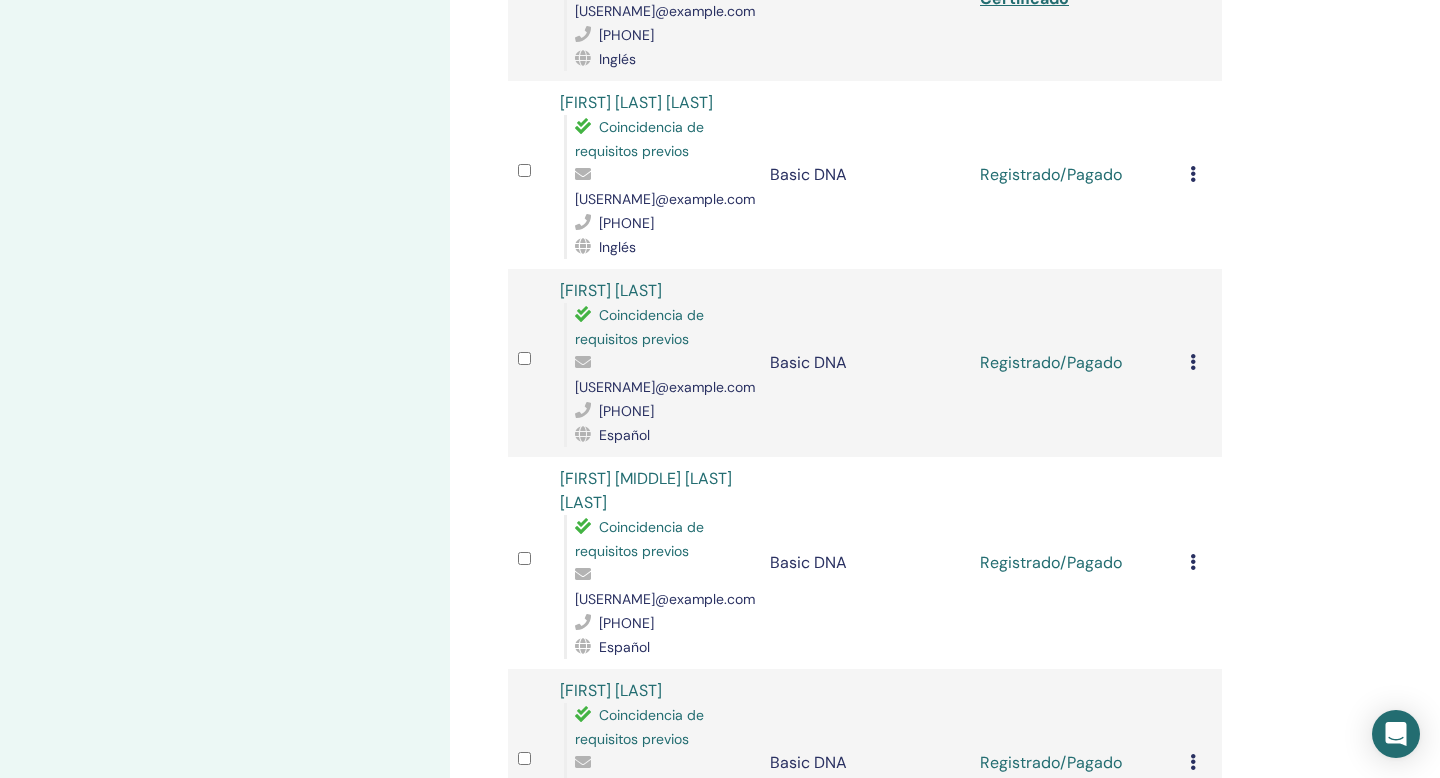 click at bounding box center [1193, 174] 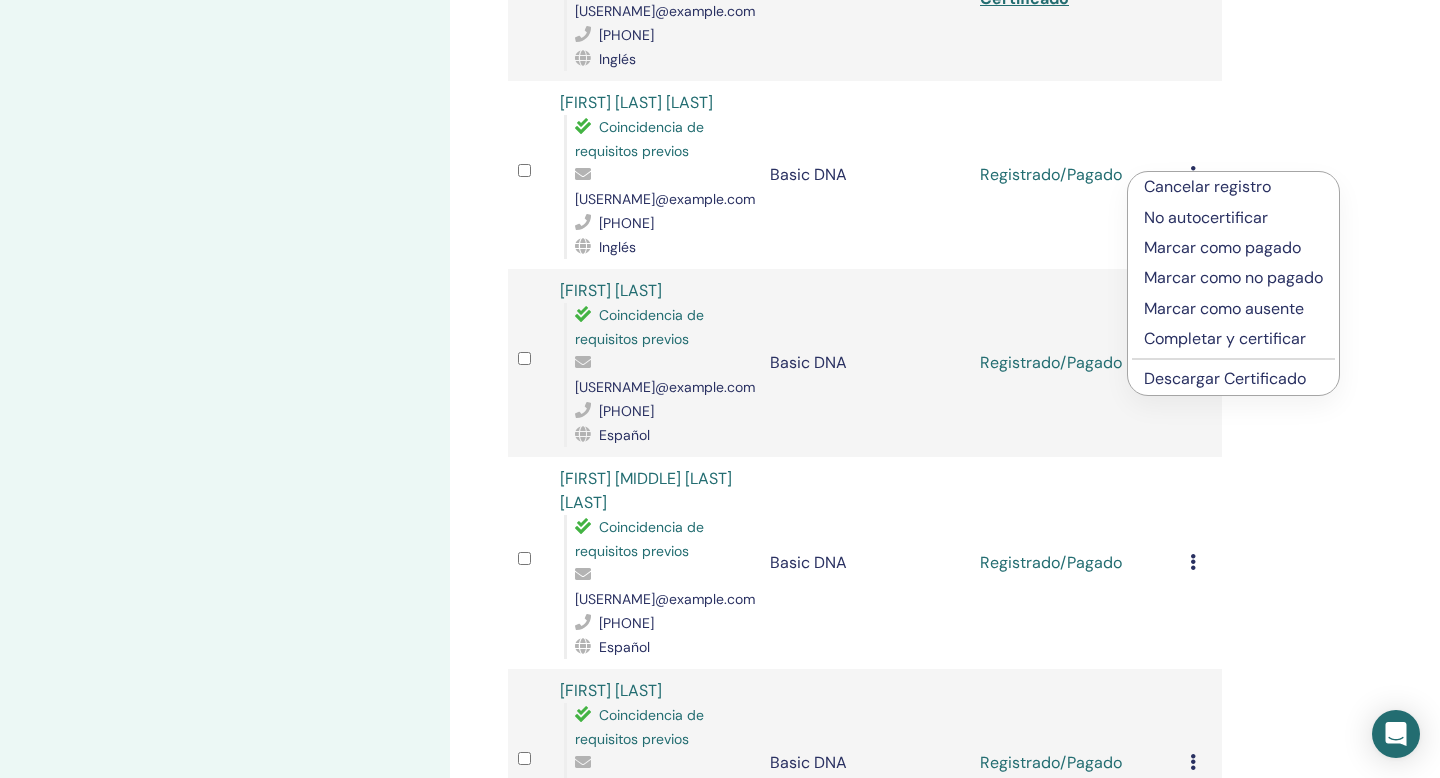 click on "Completar y certificar" at bounding box center (1233, 339) 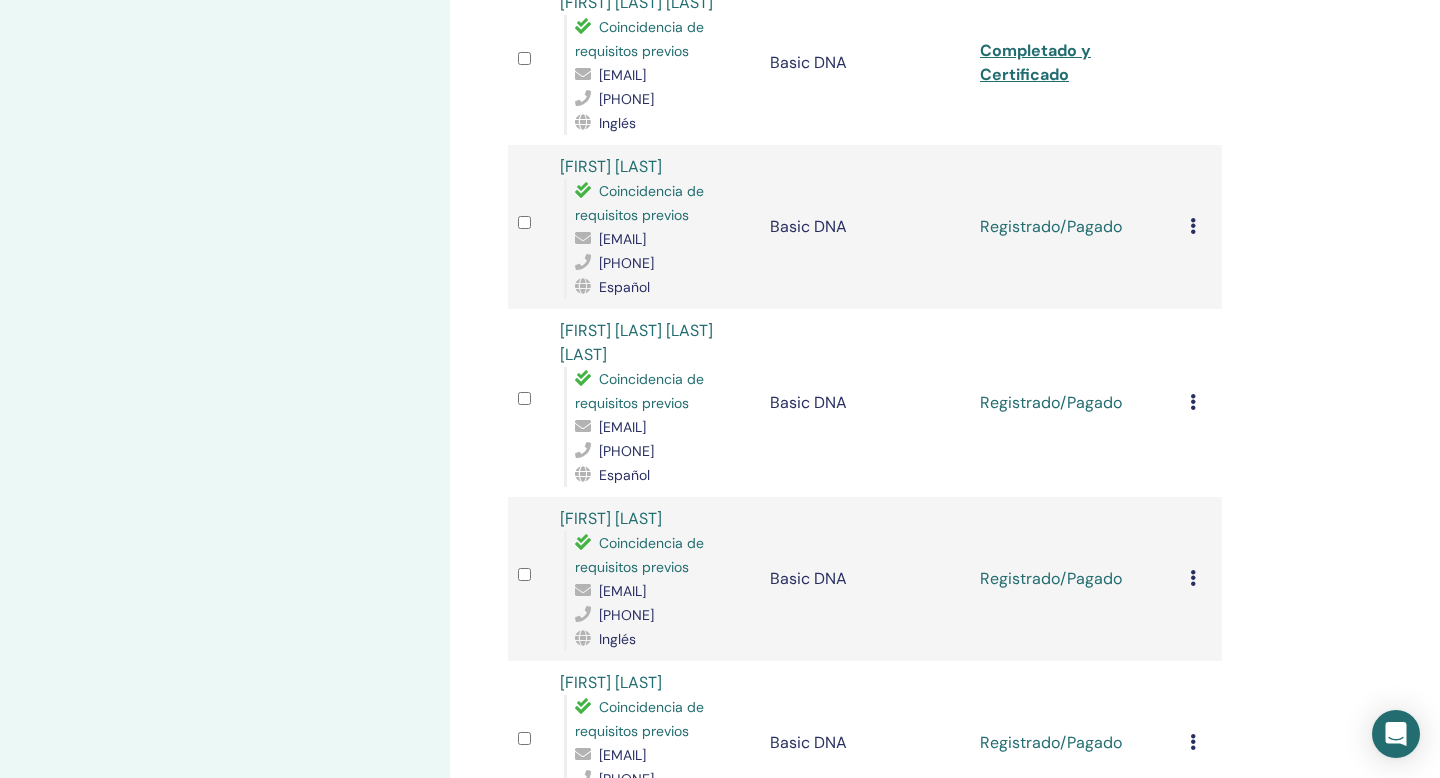 scroll, scrollTop: 713, scrollLeft: 0, axis: vertical 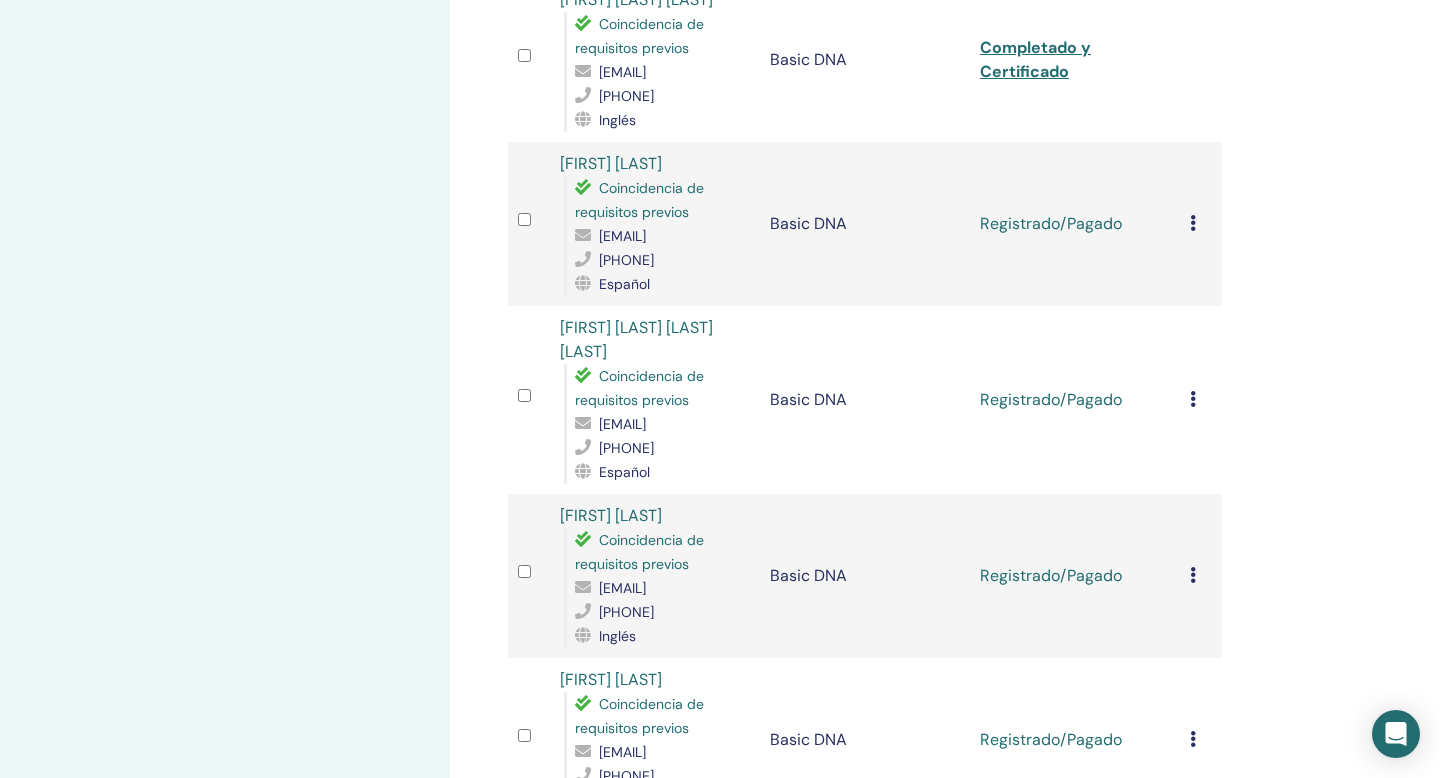 click at bounding box center [1193, 223] 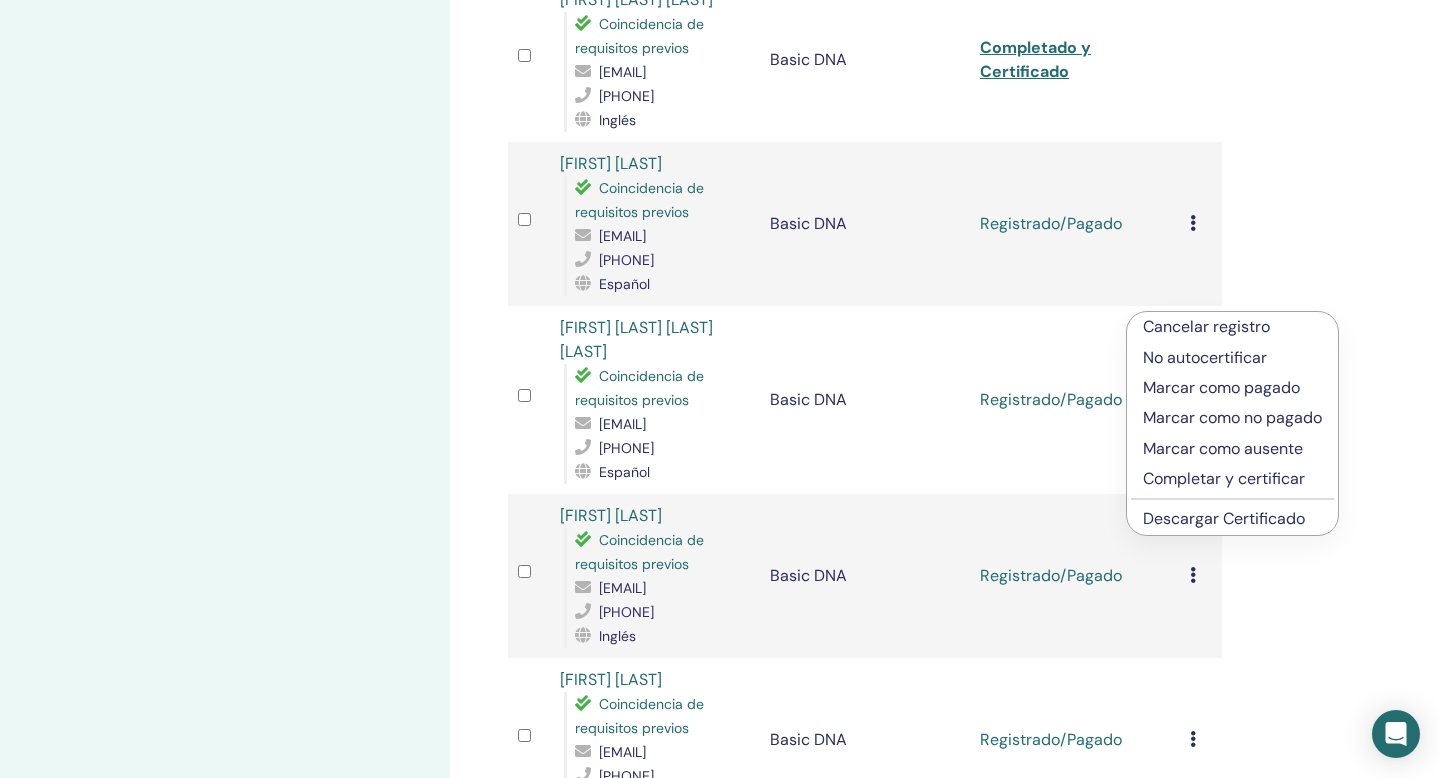 click on "Completar y certificar" at bounding box center (1232, 479) 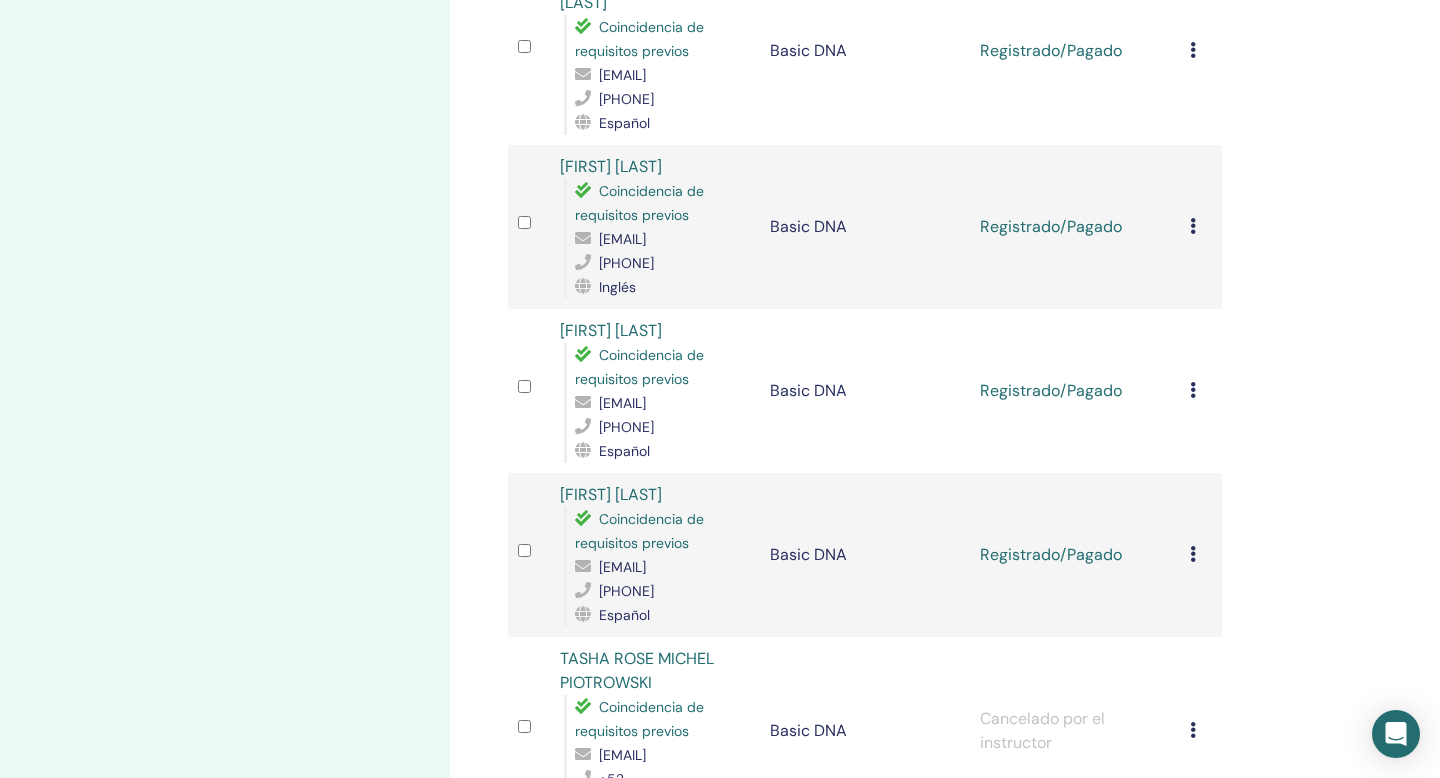 scroll, scrollTop: 1068, scrollLeft: 0, axis: vertical 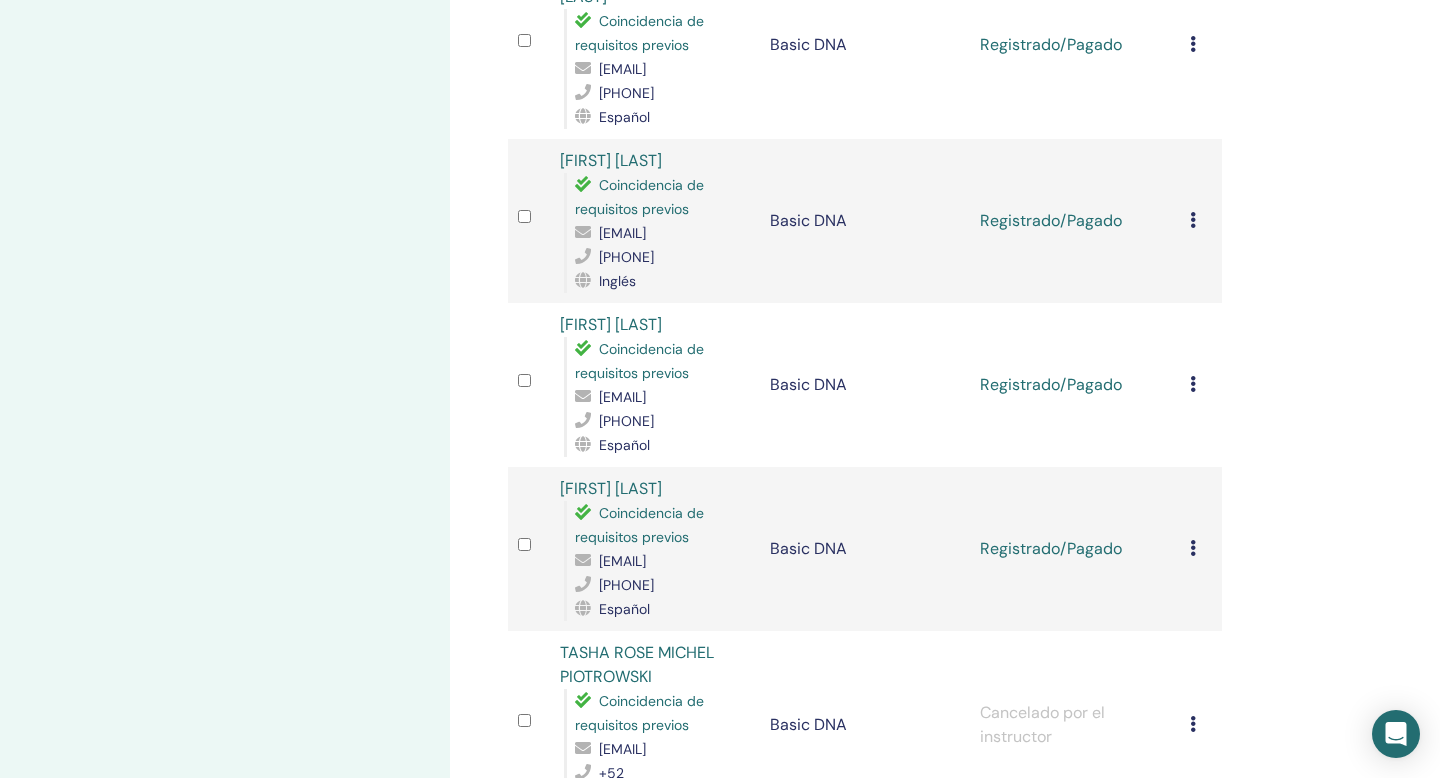 click on "Cancelar registro No autocertificar Marcar como pagado Marcar como no pagado Marcar como ausente Completar y certificar Descargar Certificado" at bounding box center [1201, 45] 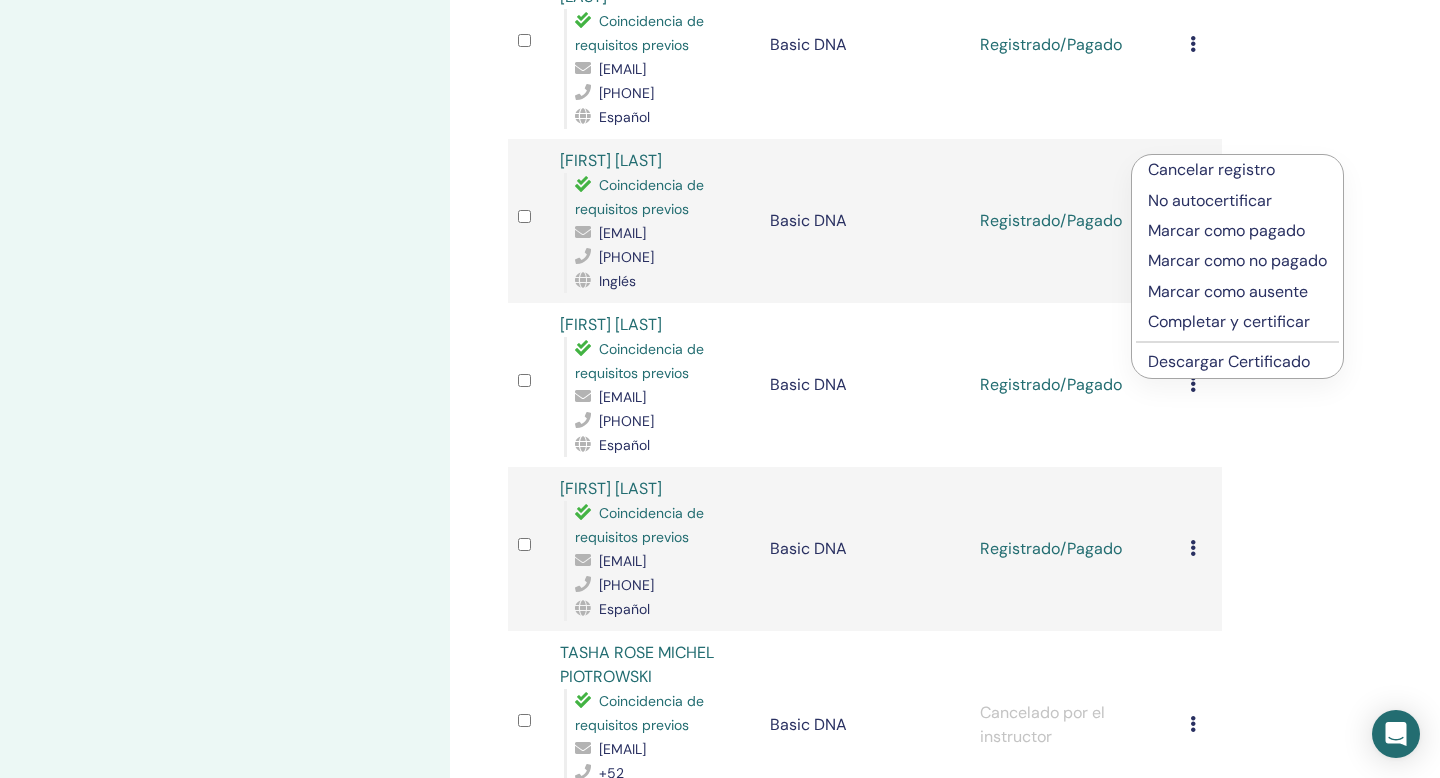 click on "Completar y certificar" at bounding box center (1237, 322) 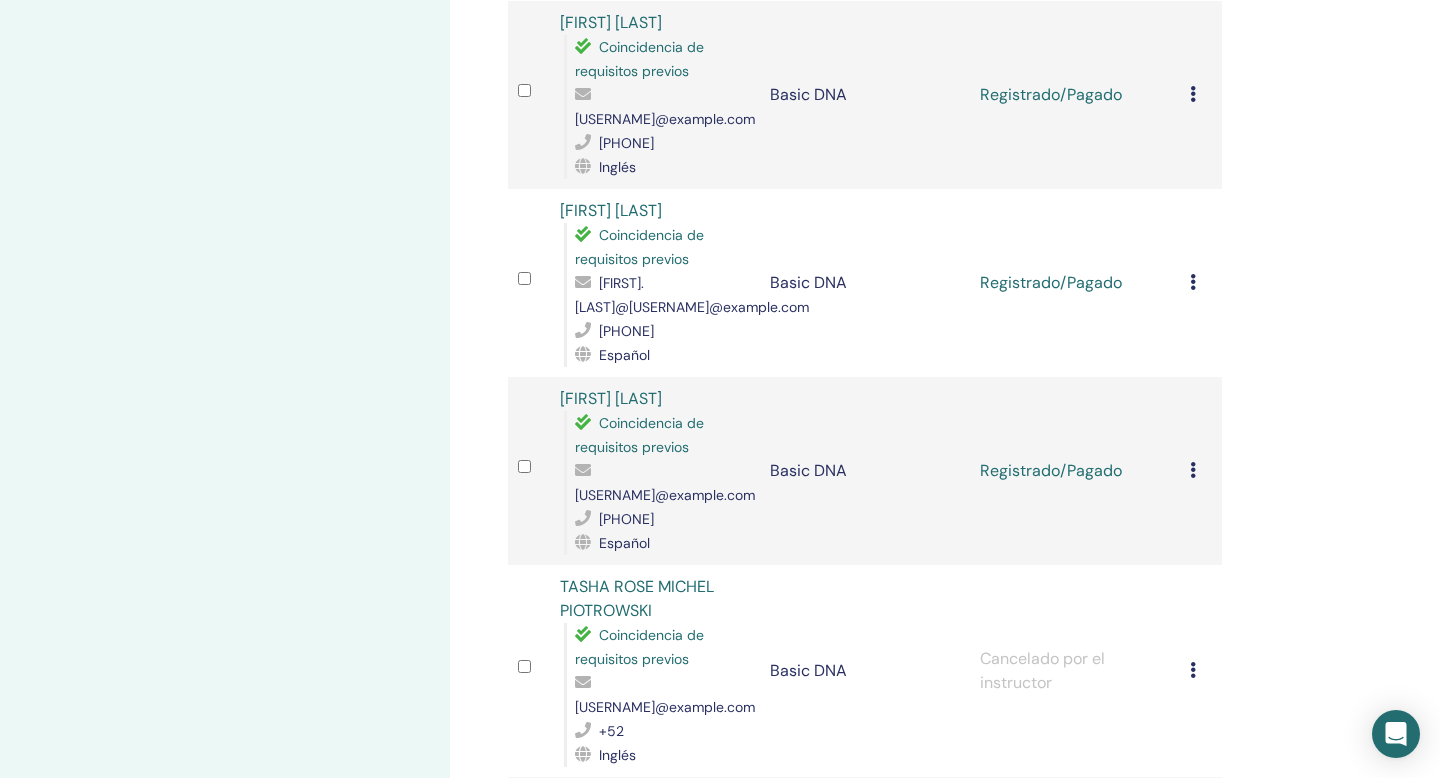 scroll, scrollTop: 1302, scrollLeft: 0, axis: vertical 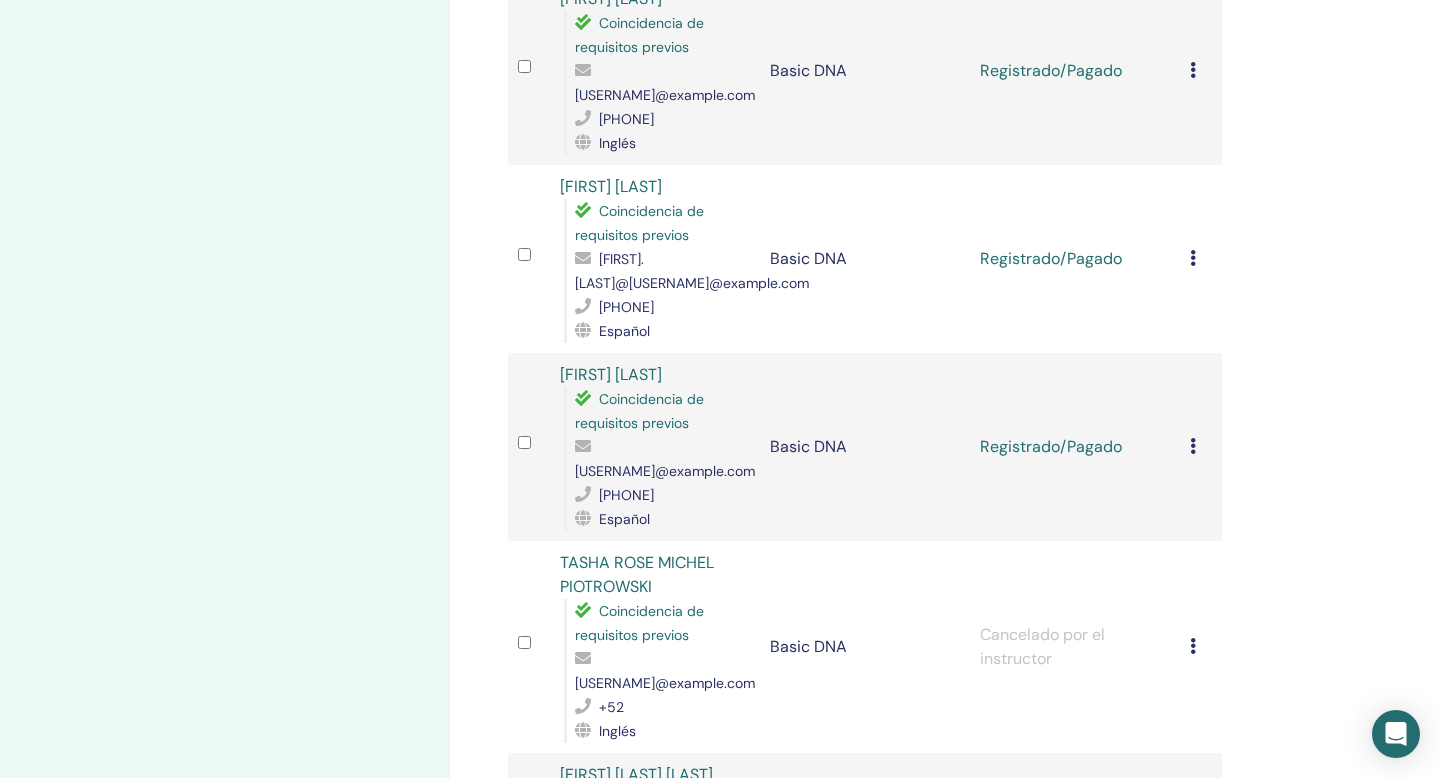 click at bounding box center [1193, 70] 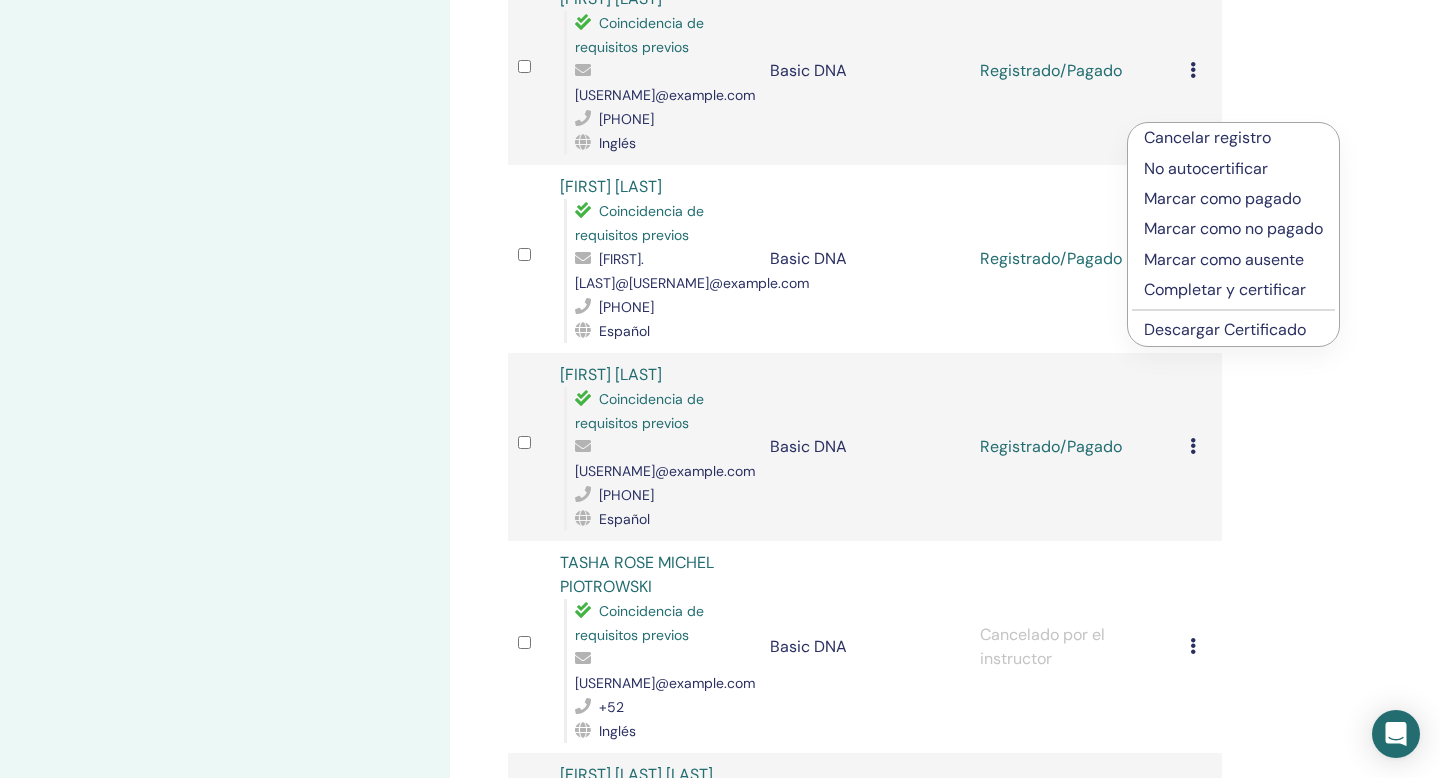 click on "Completar y certificar" at bounding box center (1233, 290) 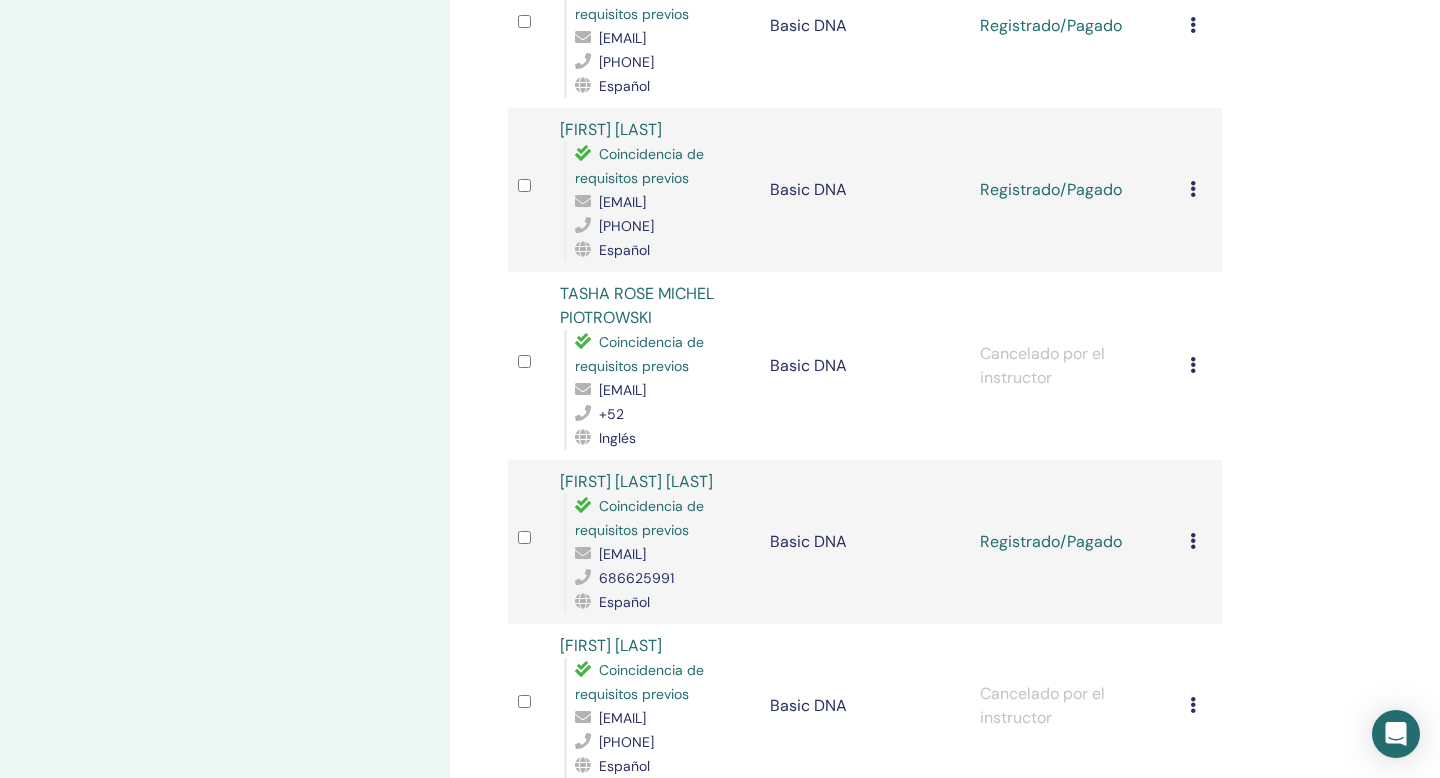 scroll, scrollTop: 1416, scrollLeft: 0, axis: vertical 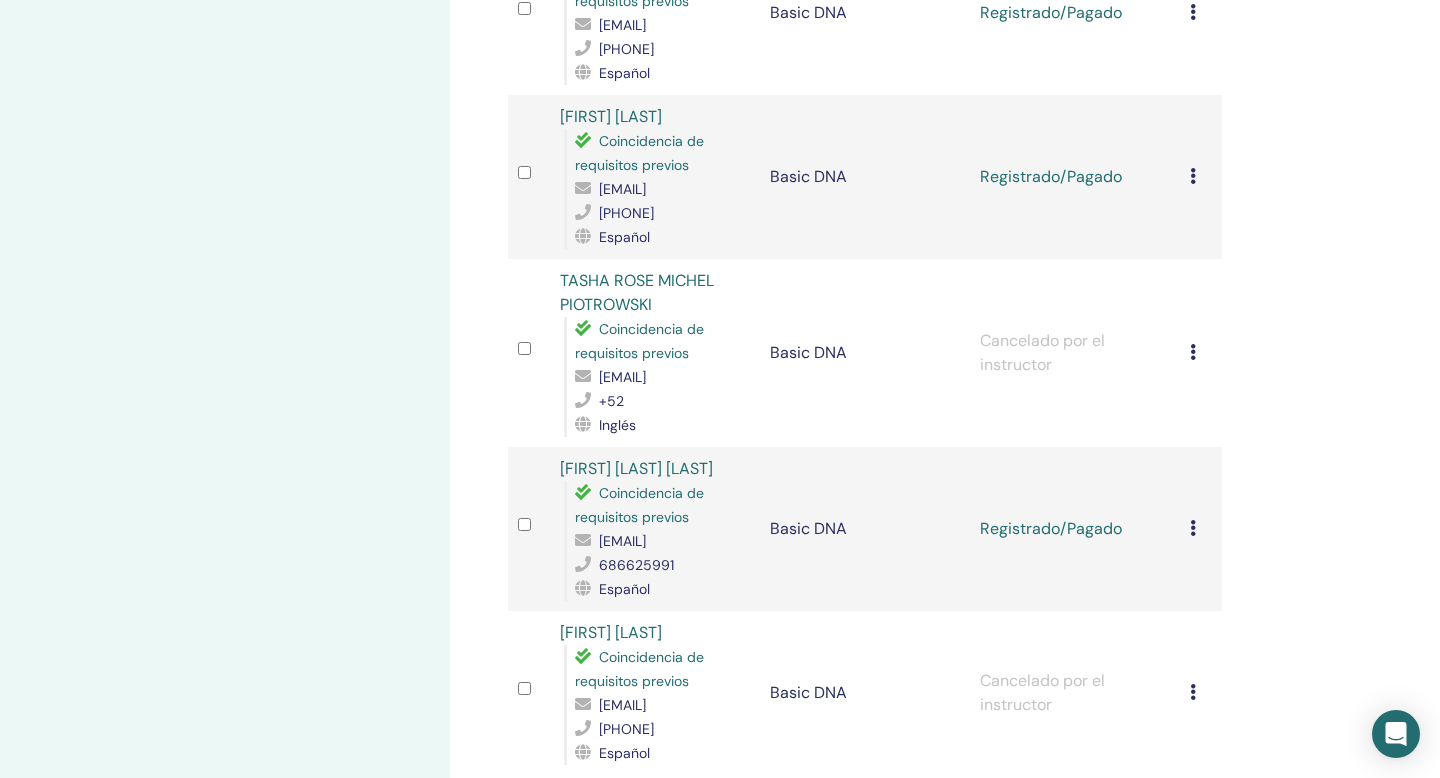 click at bounding box center [1193, 12] 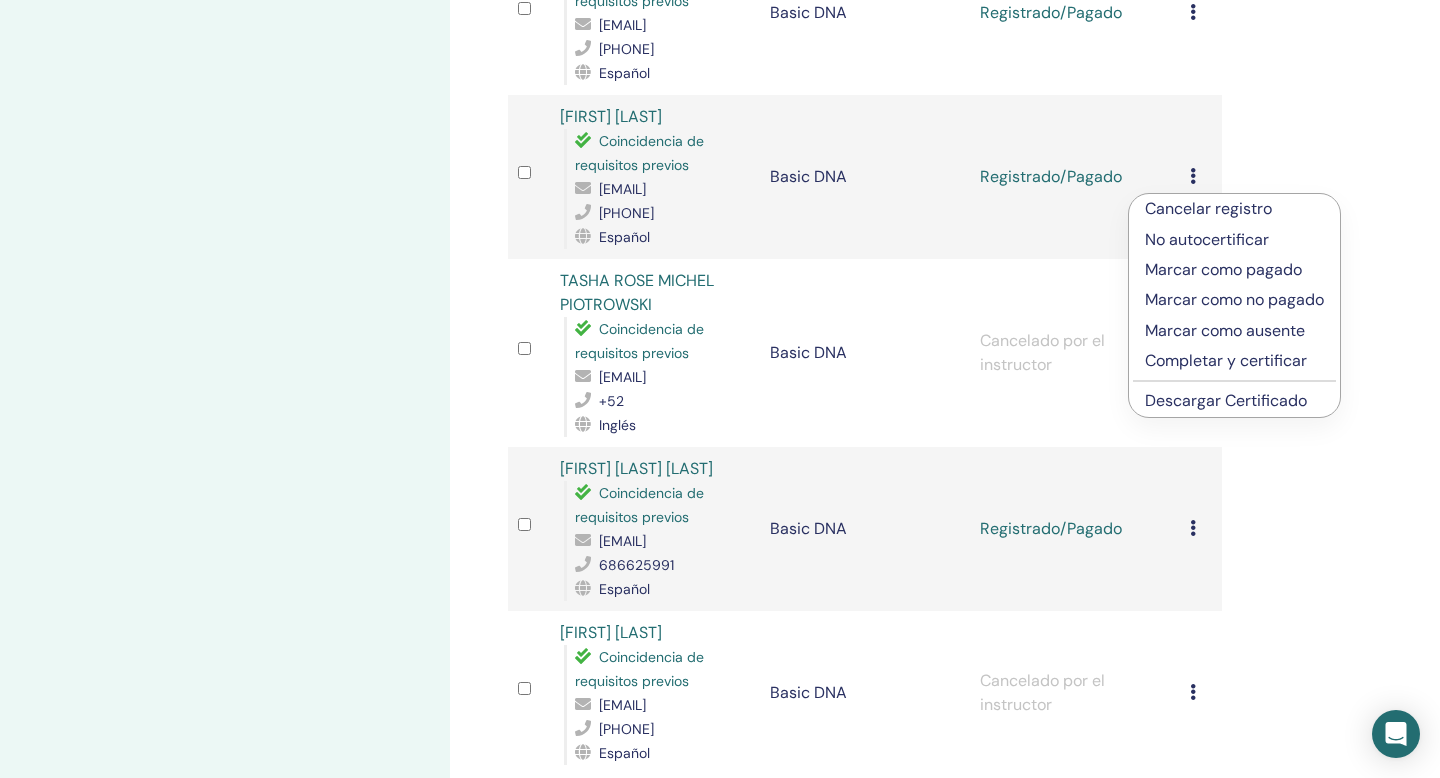 click on "Completar y certificar" at bounding box center [1234, 361] 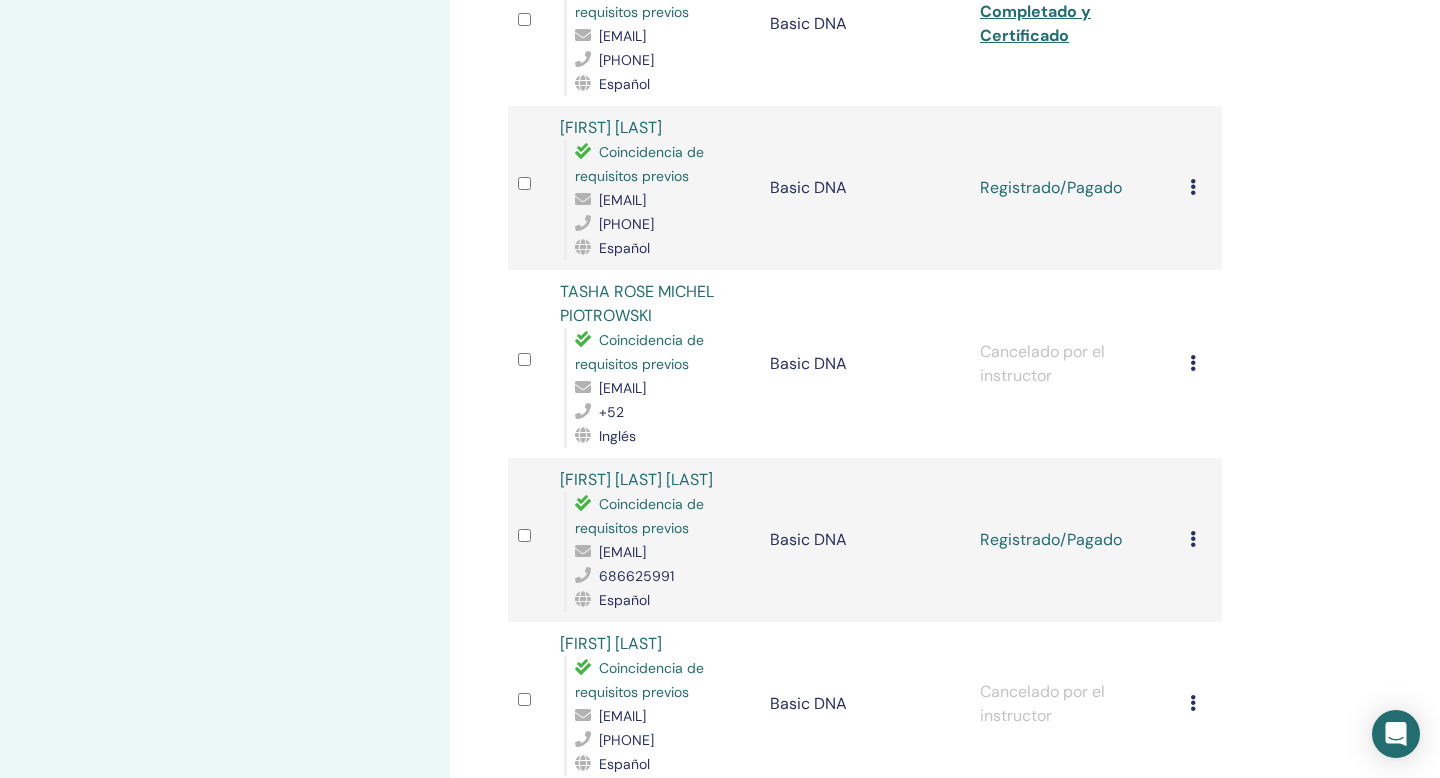scroll, scrollTop: 1442, scrollLeft: 0, axis: vertical 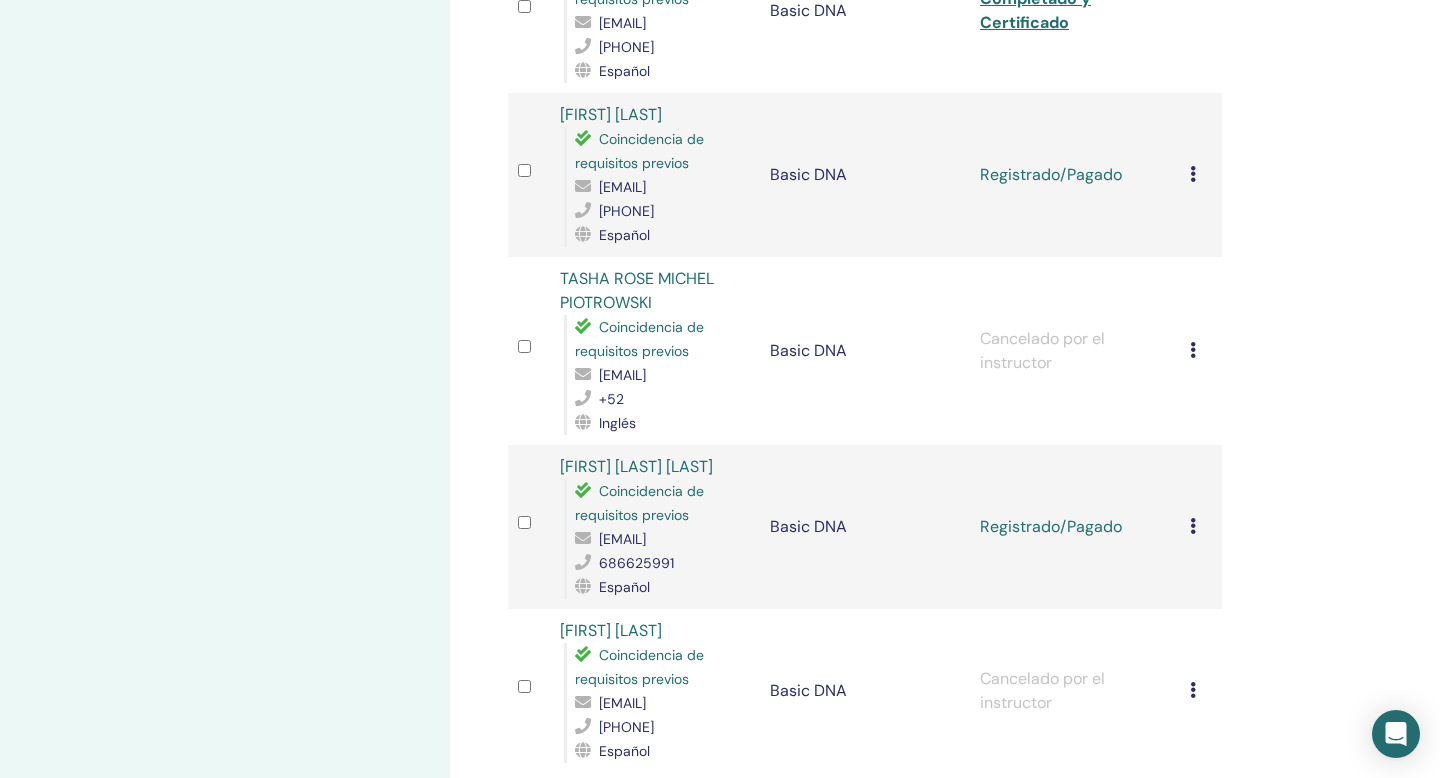 click at bounding box center (1193, 174) 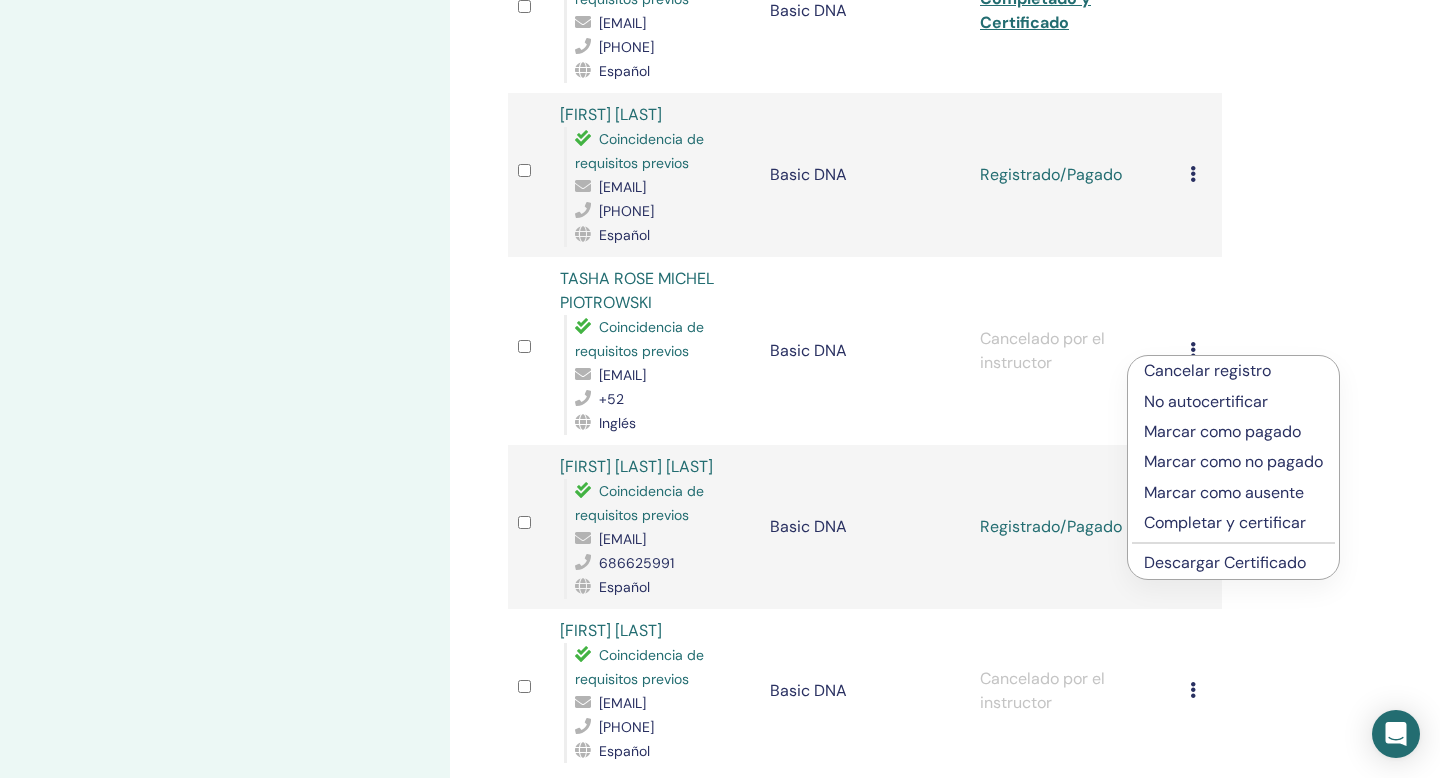 click on "Completar y certificar" at bounding box center (1233, 523) 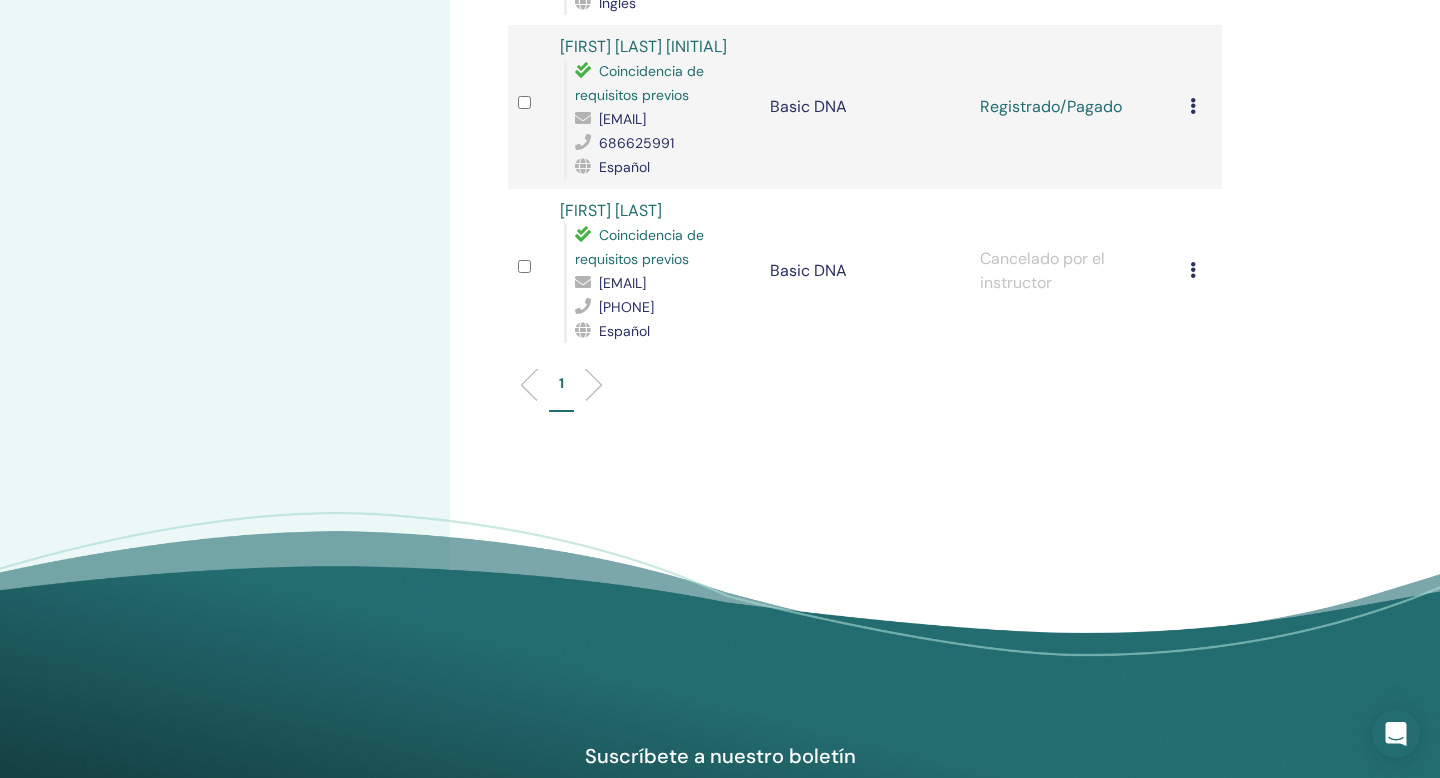 scroll, scrollTop: 1867, scrollLeft: 0, axis: vertical 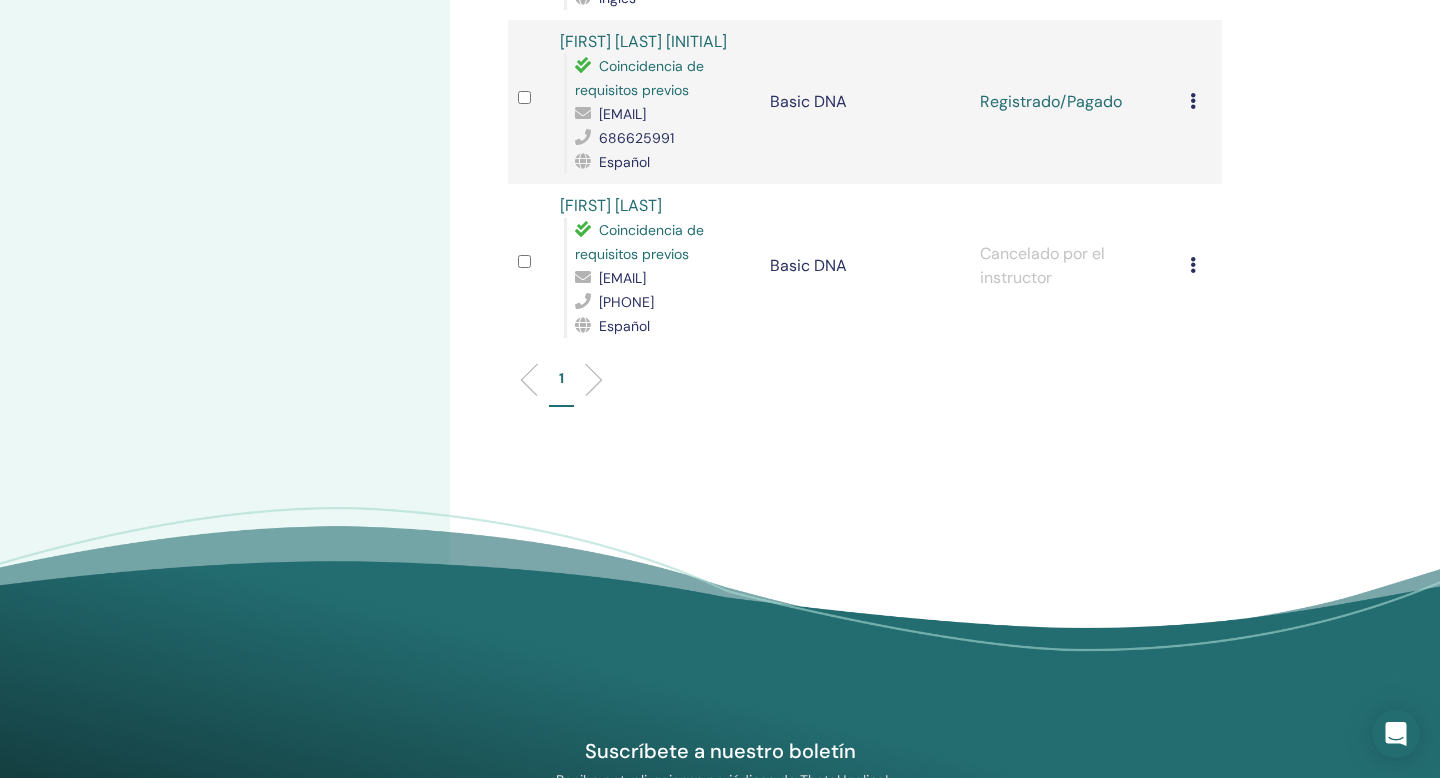 click at bounding box center [1193, 101] 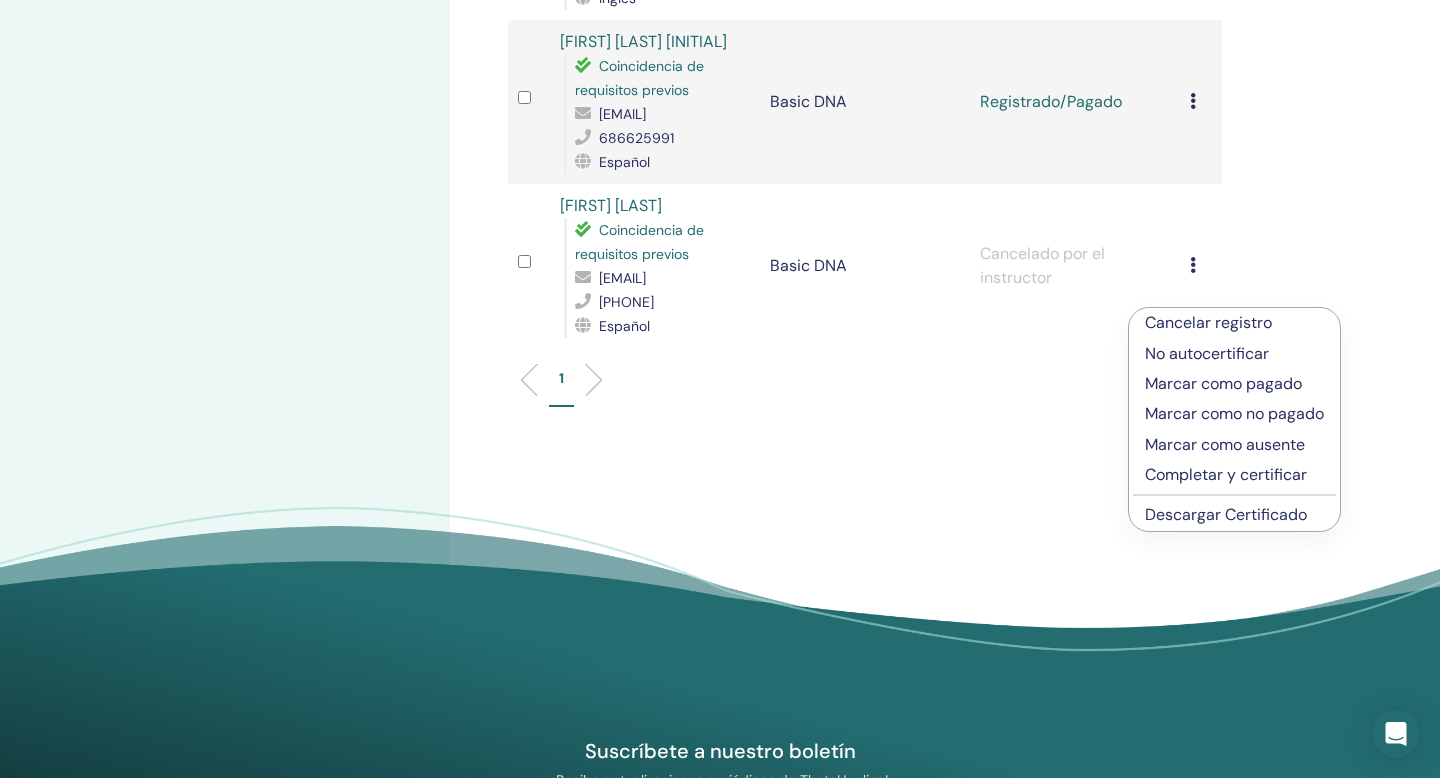 click on "Completar y certificar" at bounding box center (1234, 475) 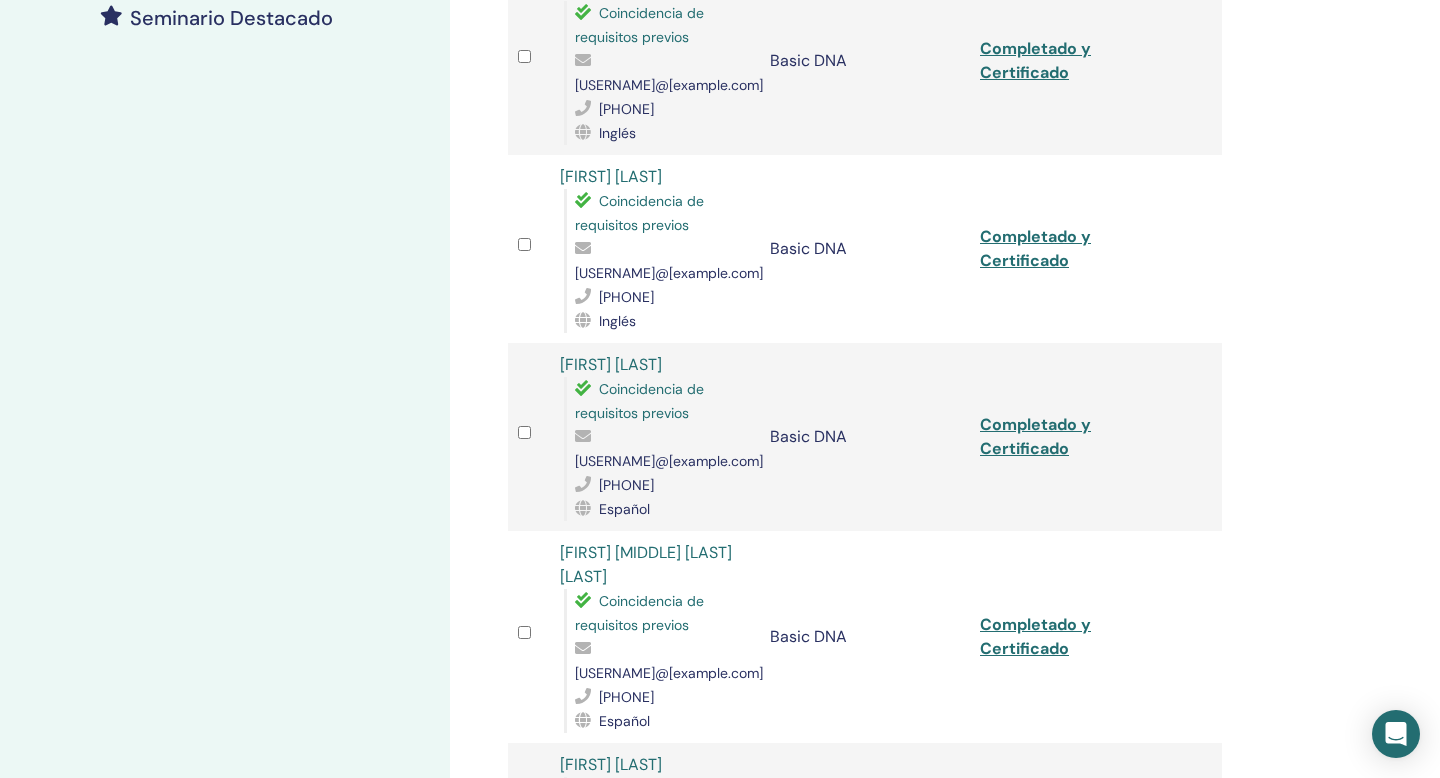 scroll, scrollTop: 0, scrollLeft: 0, axis: both 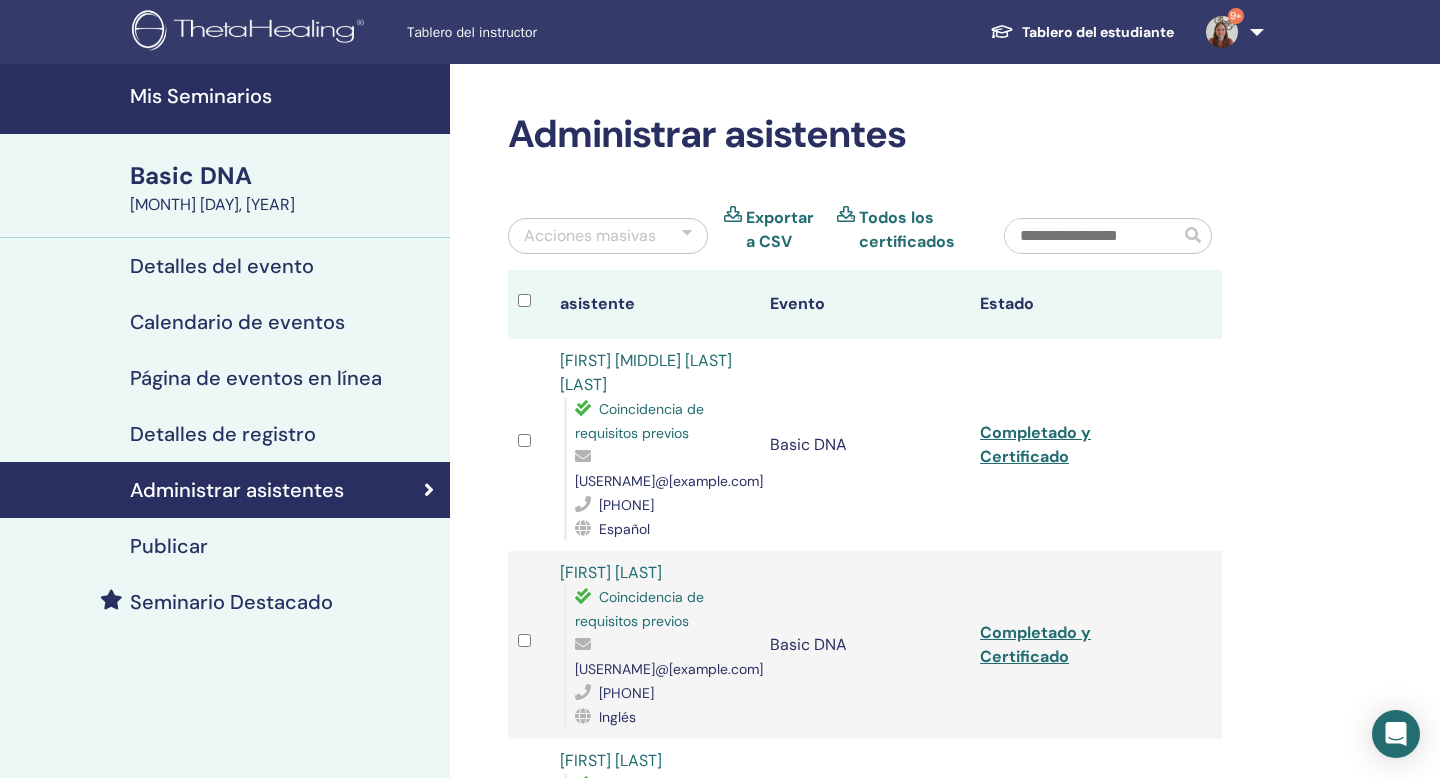 click on "Mis Seminarios" at bounding box center [284, 96] 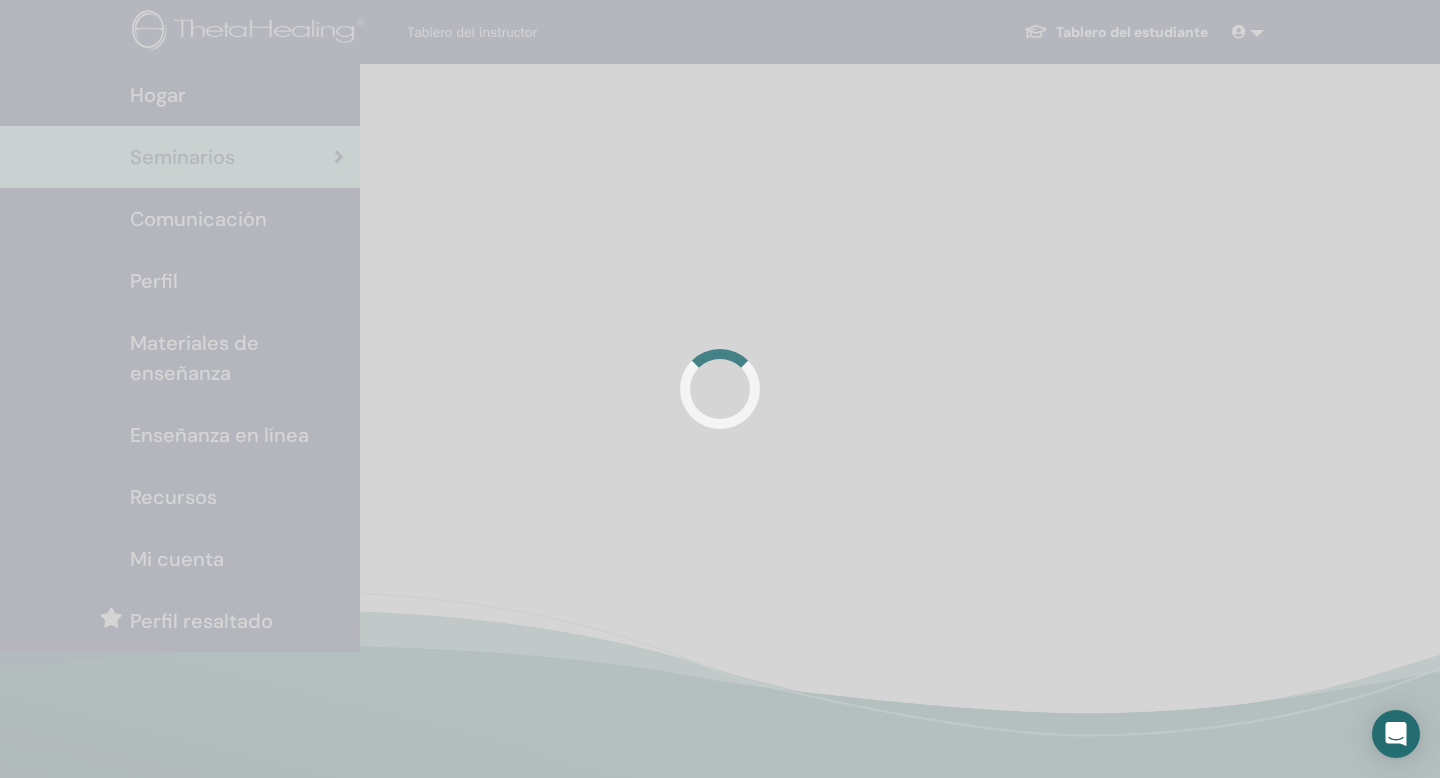 scroll, scrollTop: 0, scrollLeft: 0, axis: both 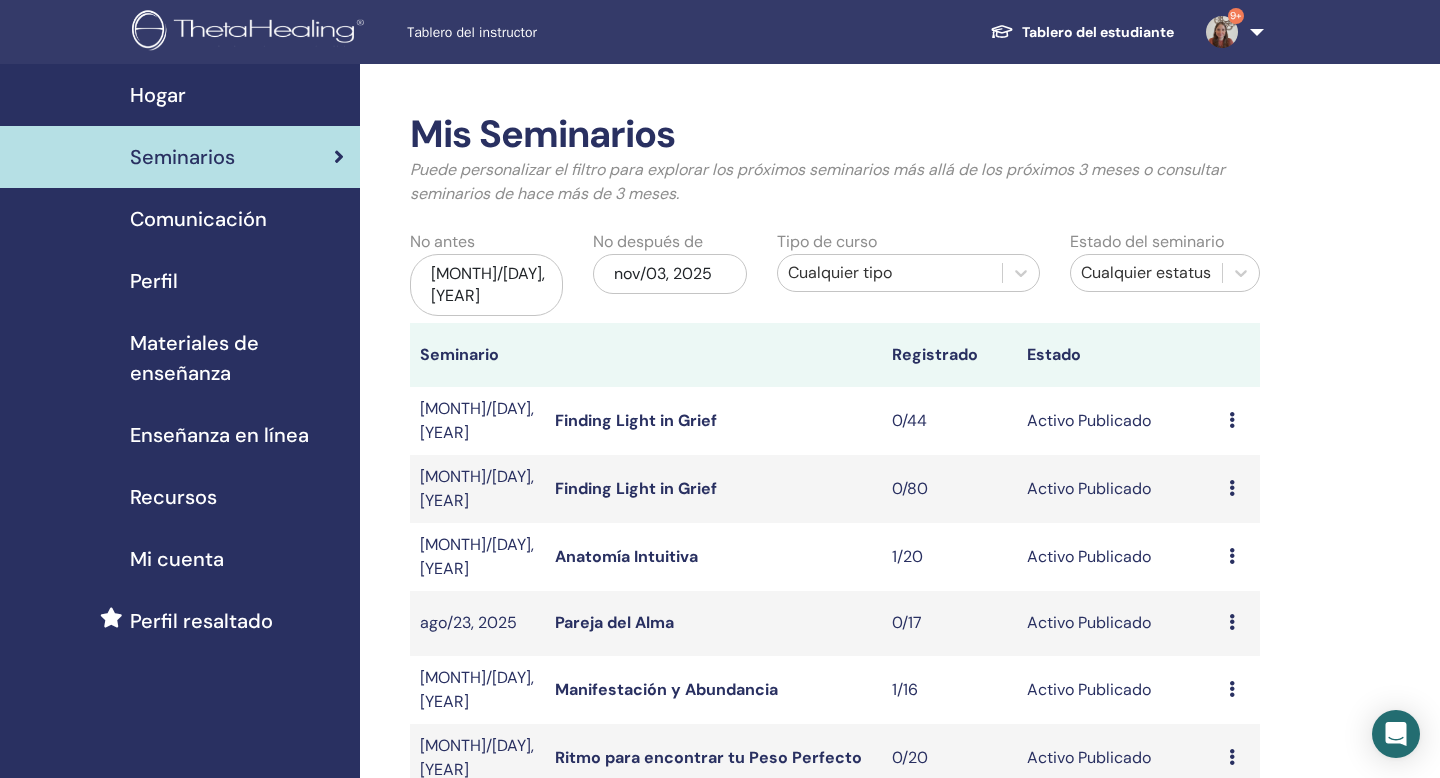 click on "Perfil" at bounding box center (180, 281) 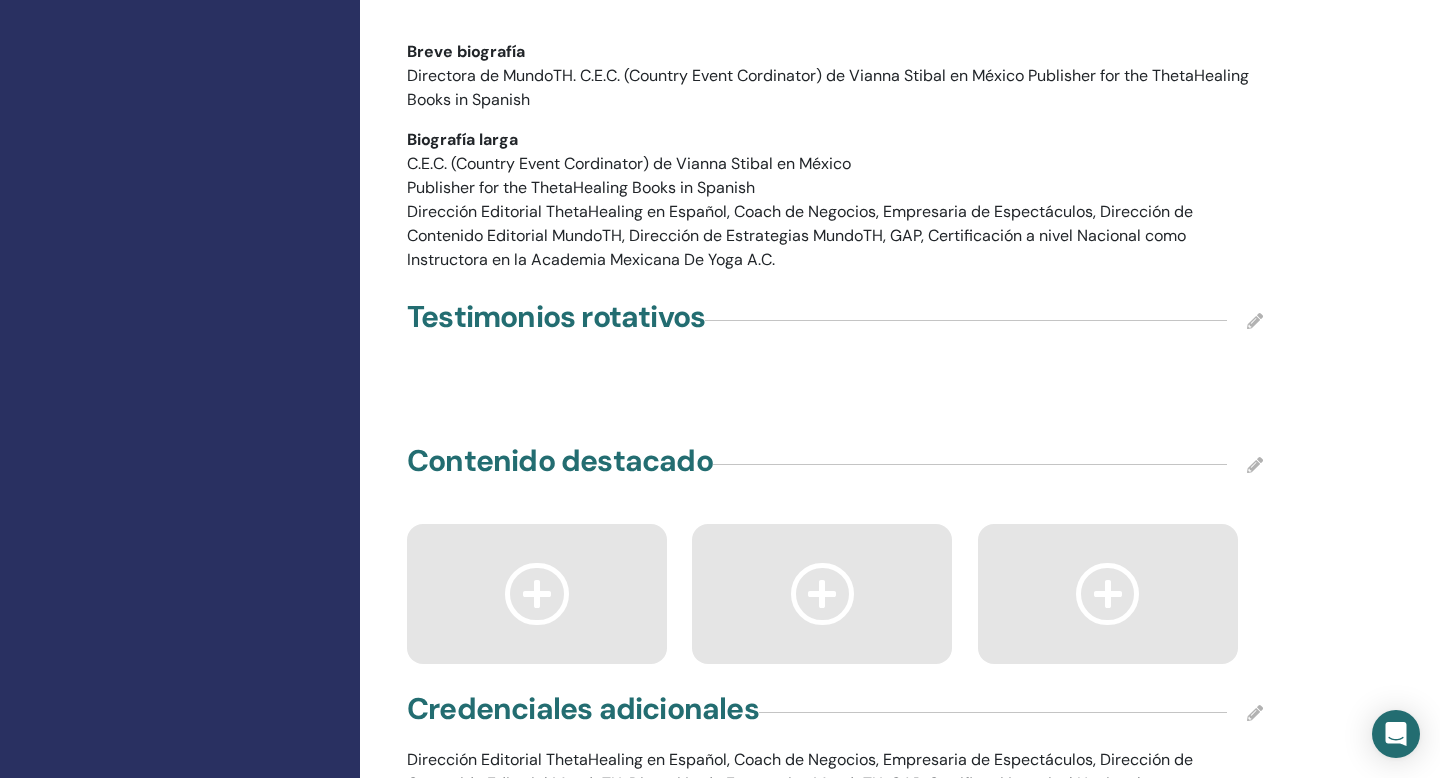 scroll, scrollTop: 2619, scrollLeft: 0, axis: vertical 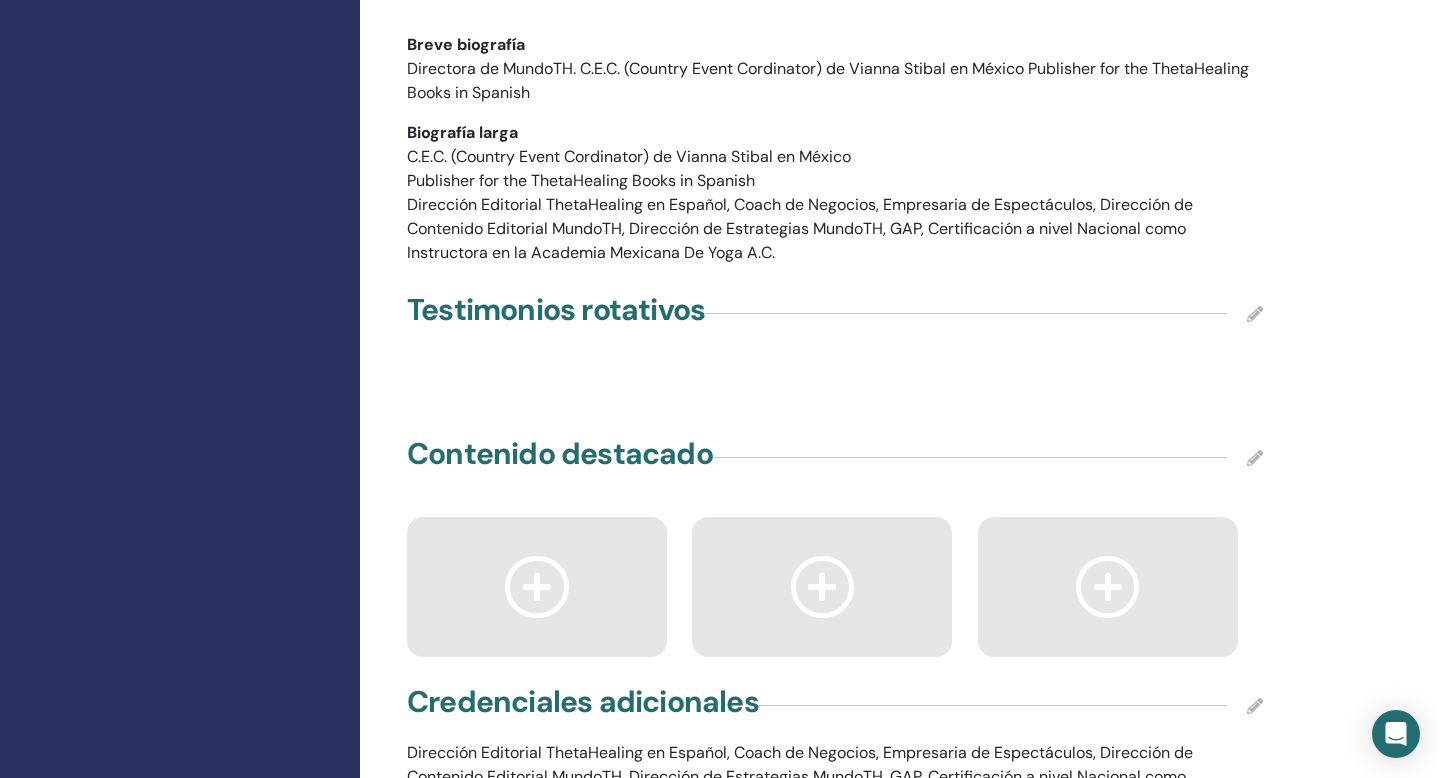 click at bounding box center [1255, 314] 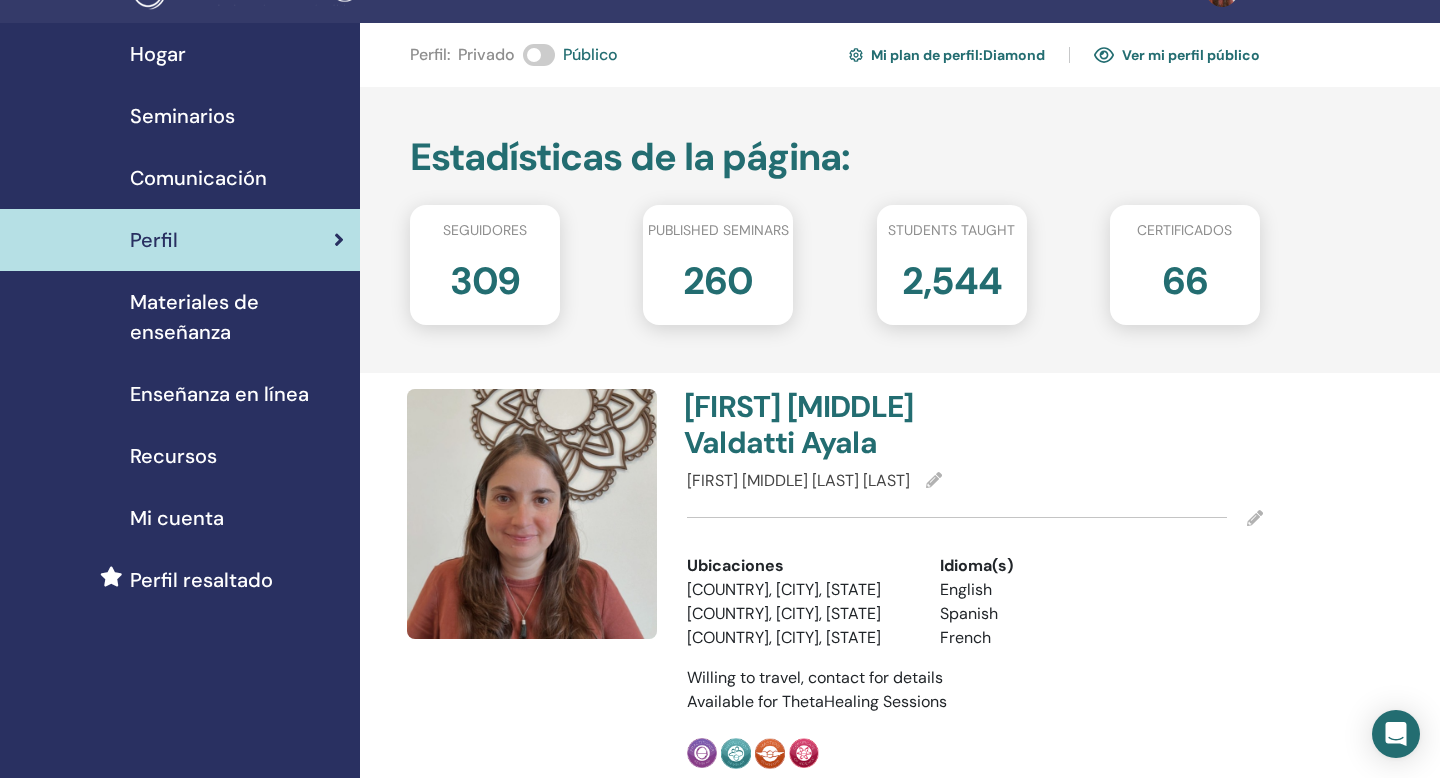 scroll, scrollTop: 0, scrollLeft: 0, axis: both 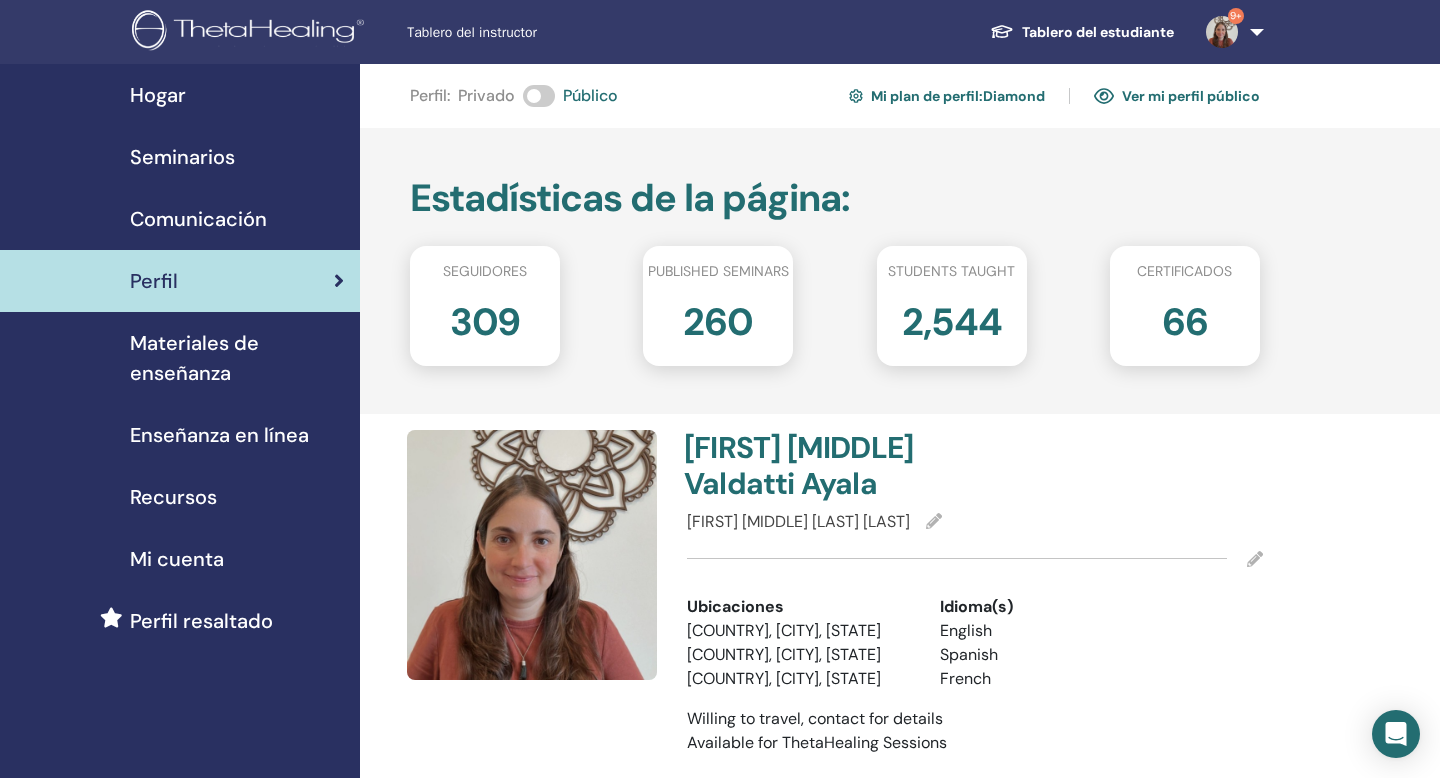 click at bounding box center [1222, 32] 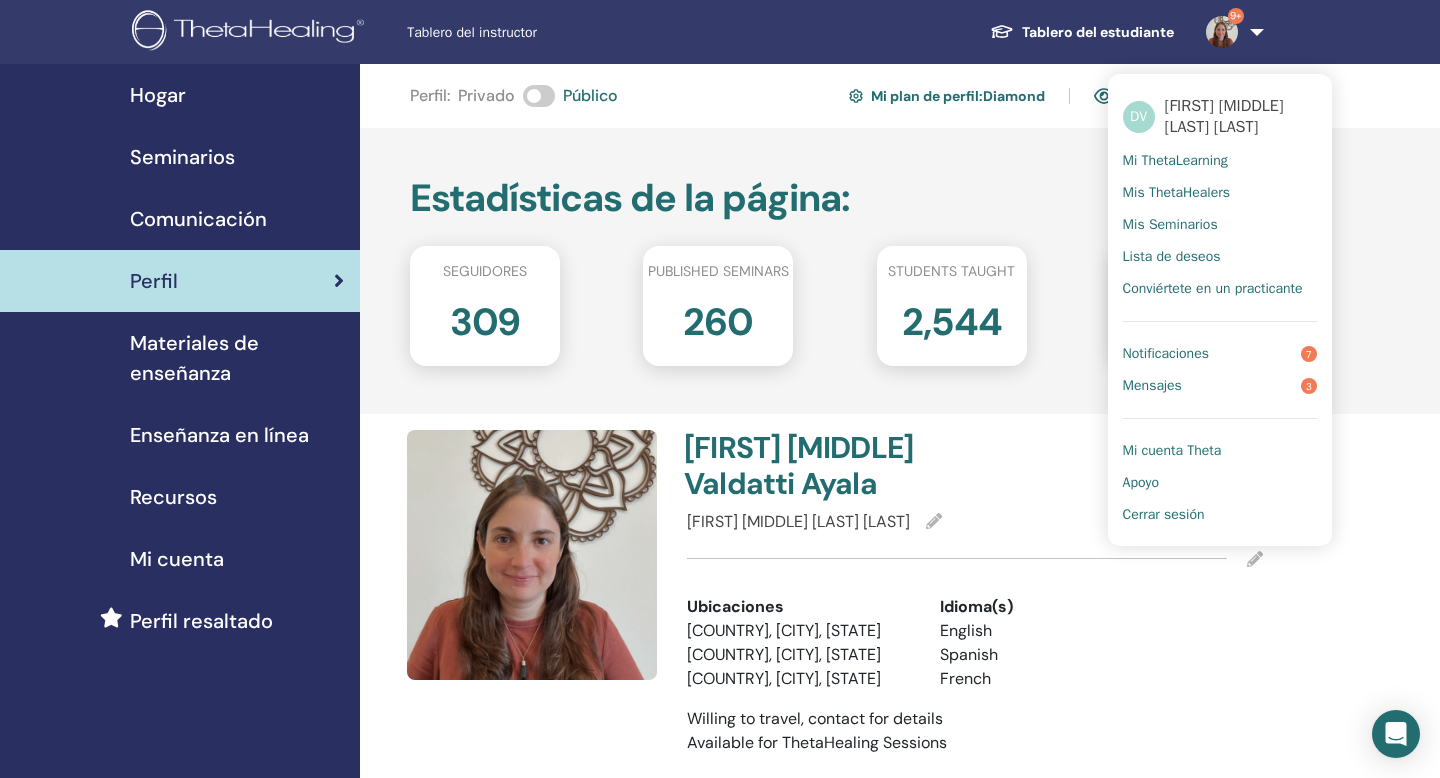 click on "Notificaciones 7" at bounding box center (1220, 354) 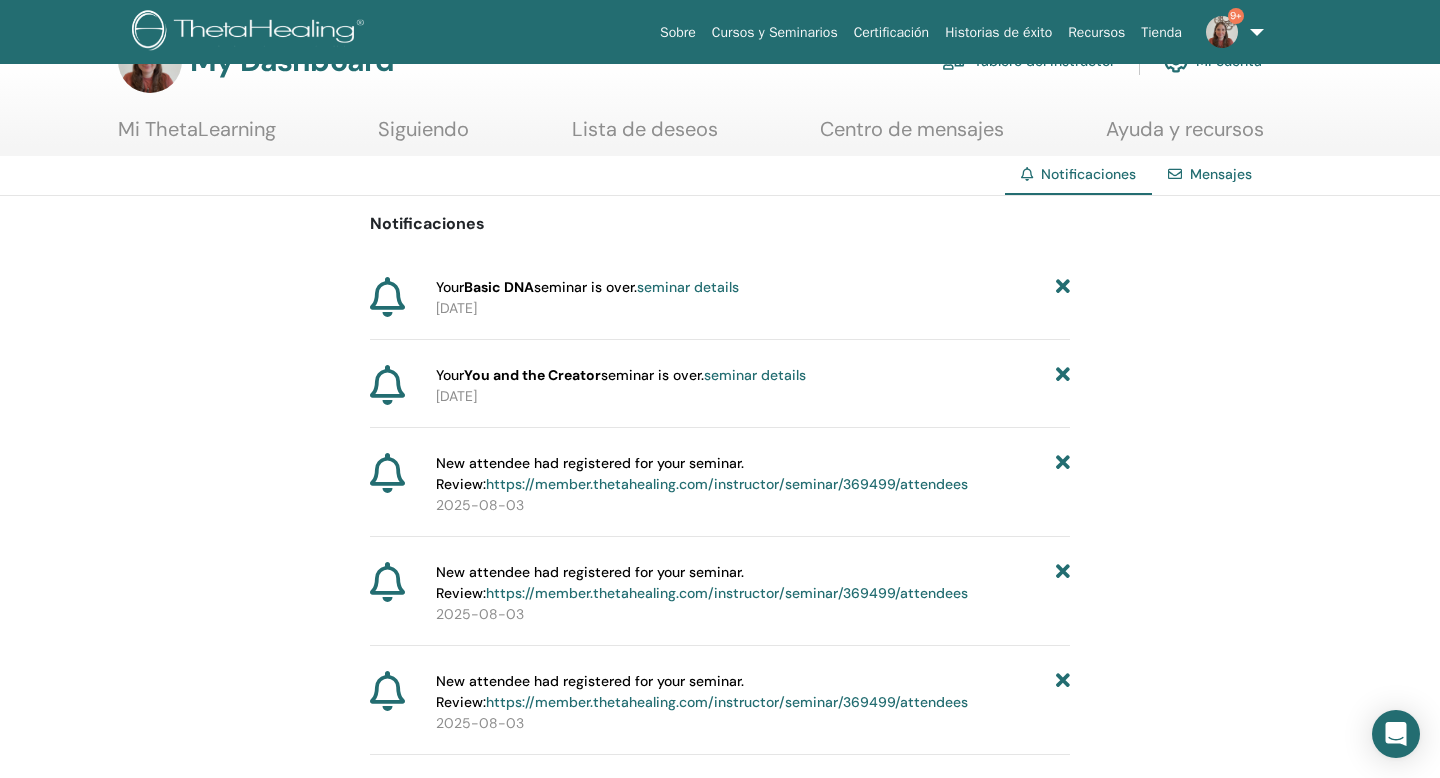 scroll, scrollTop: 61, scrollLeft: 0, axis: vertical 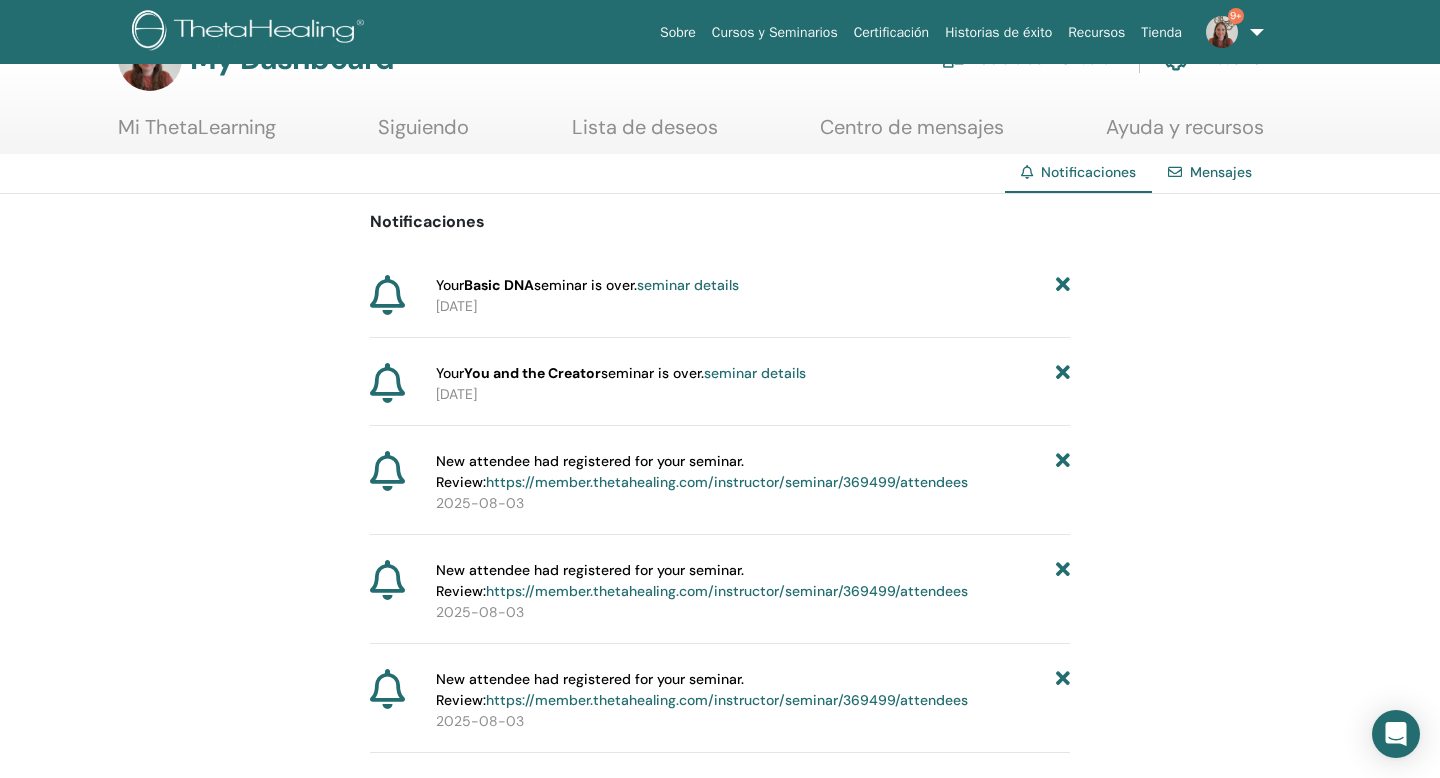 click on "seminar details" at bounding box center (755, 373) 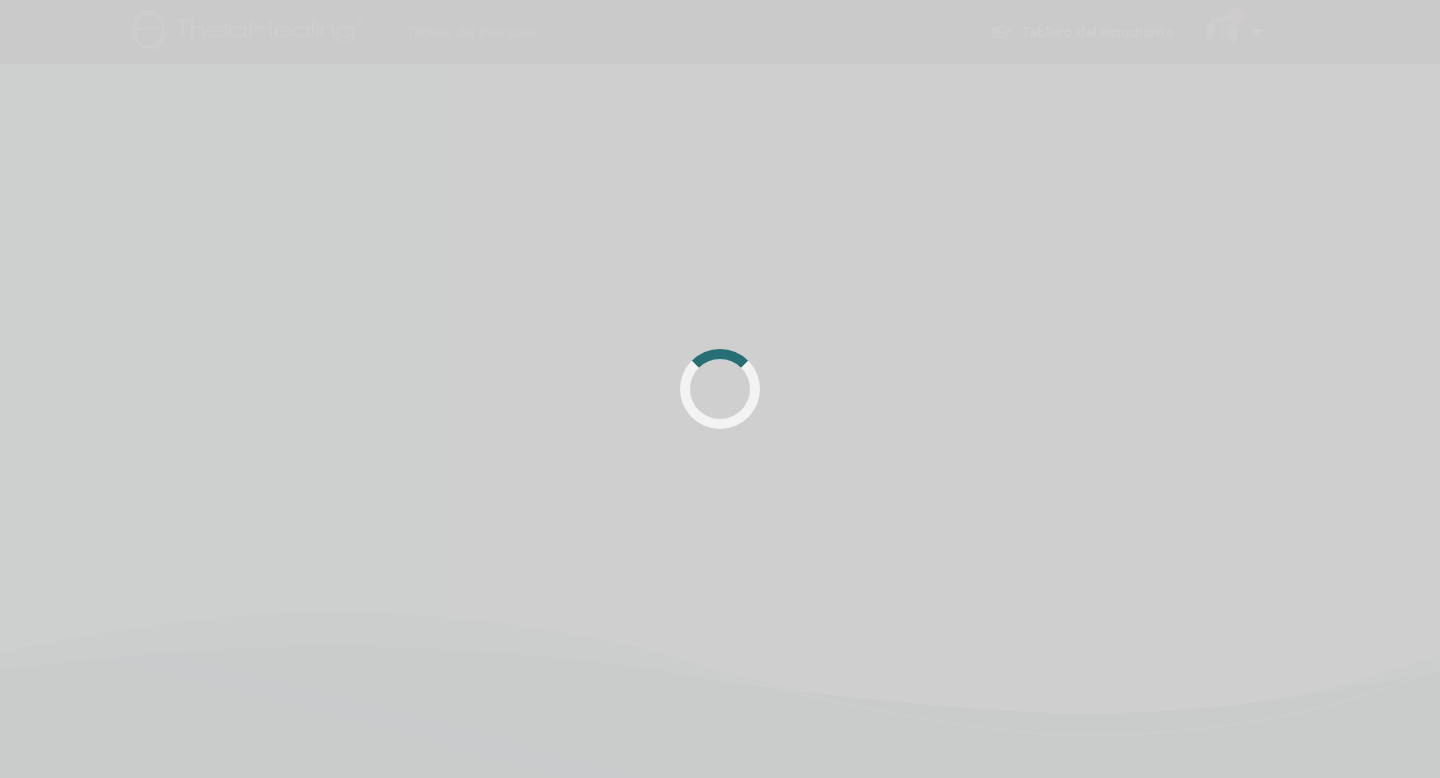 scroll, scrollTop: 0, scrollLeft: 0, axis: both 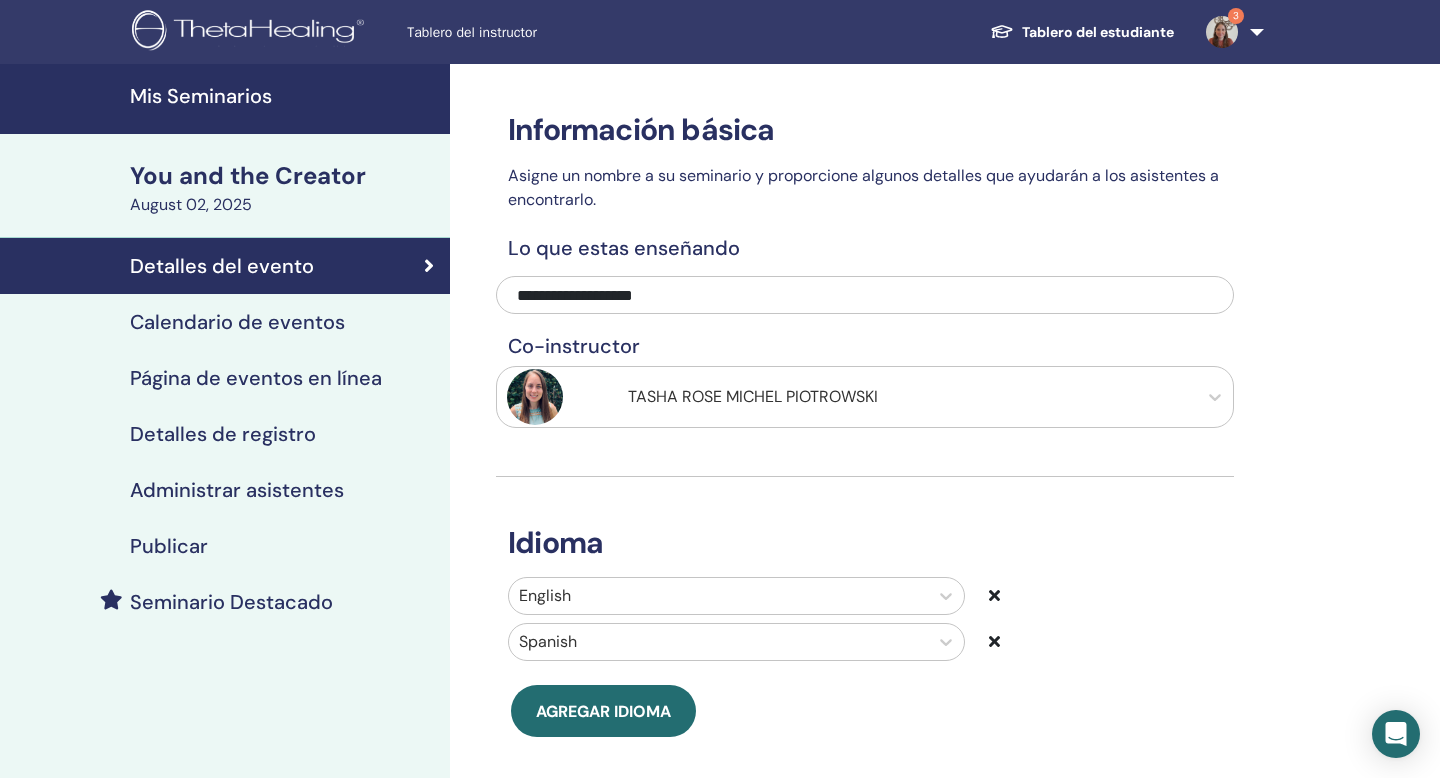click on "Administrar asistentes" at bounding box center (237, 490) 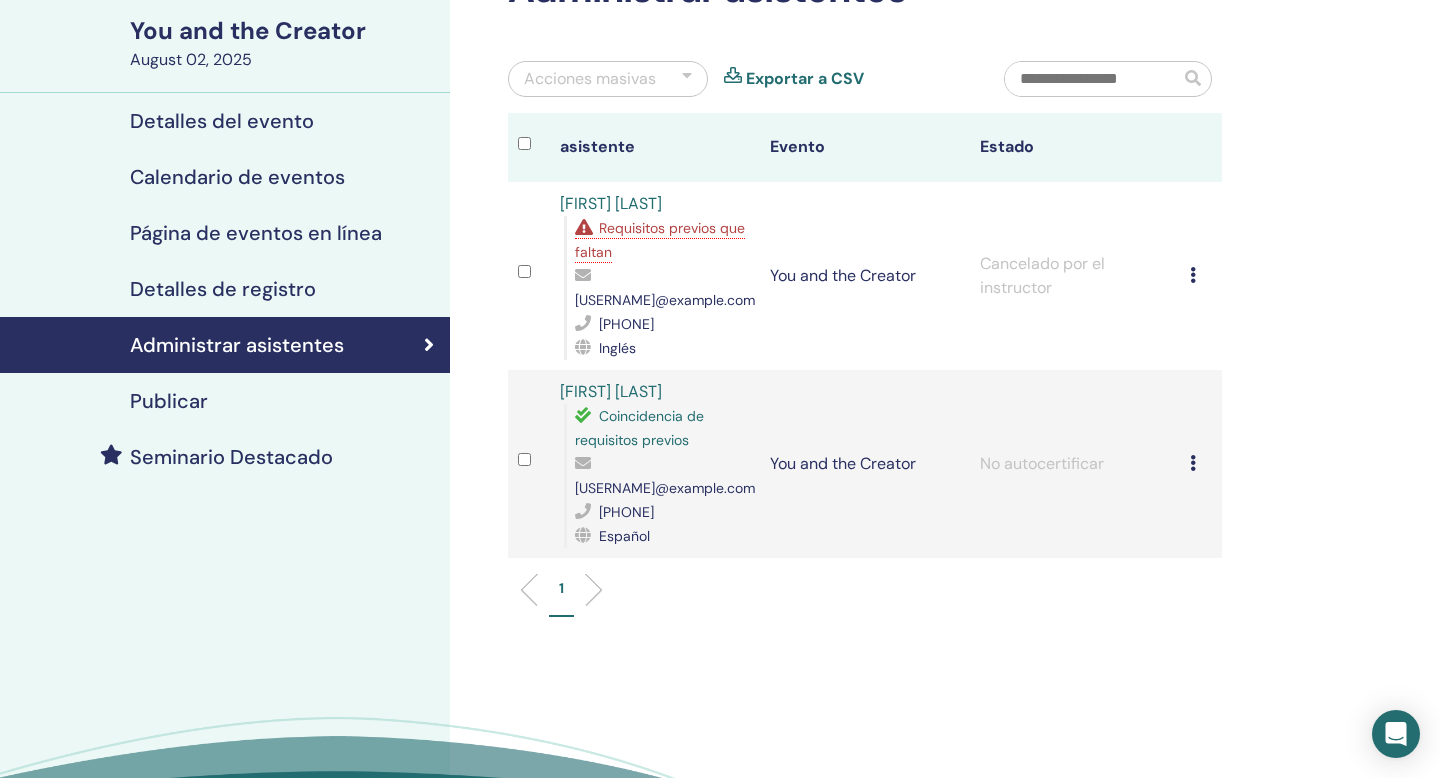 scroll, scrollTop: 0, scrollLeft: 0, axis: both 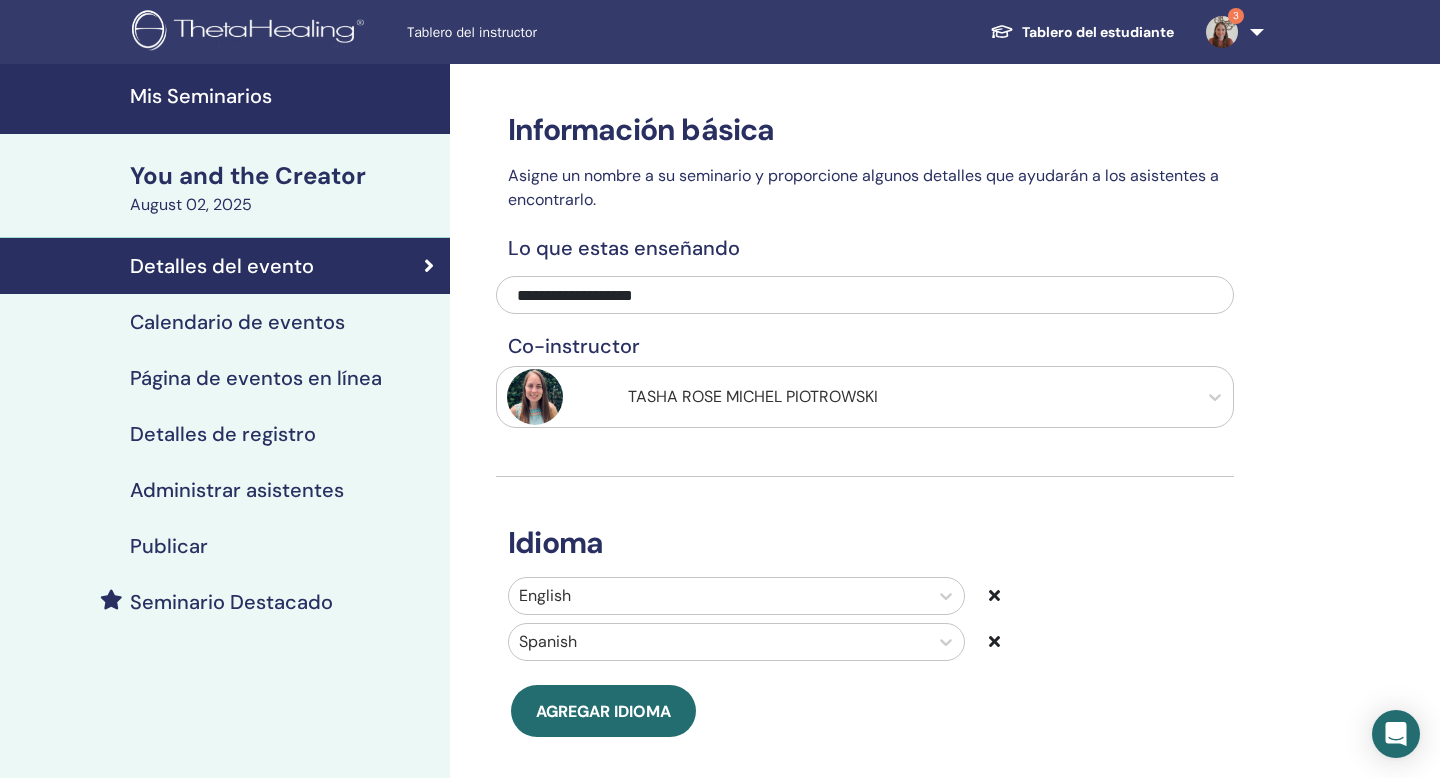 click at bounding box center [1222, 32] 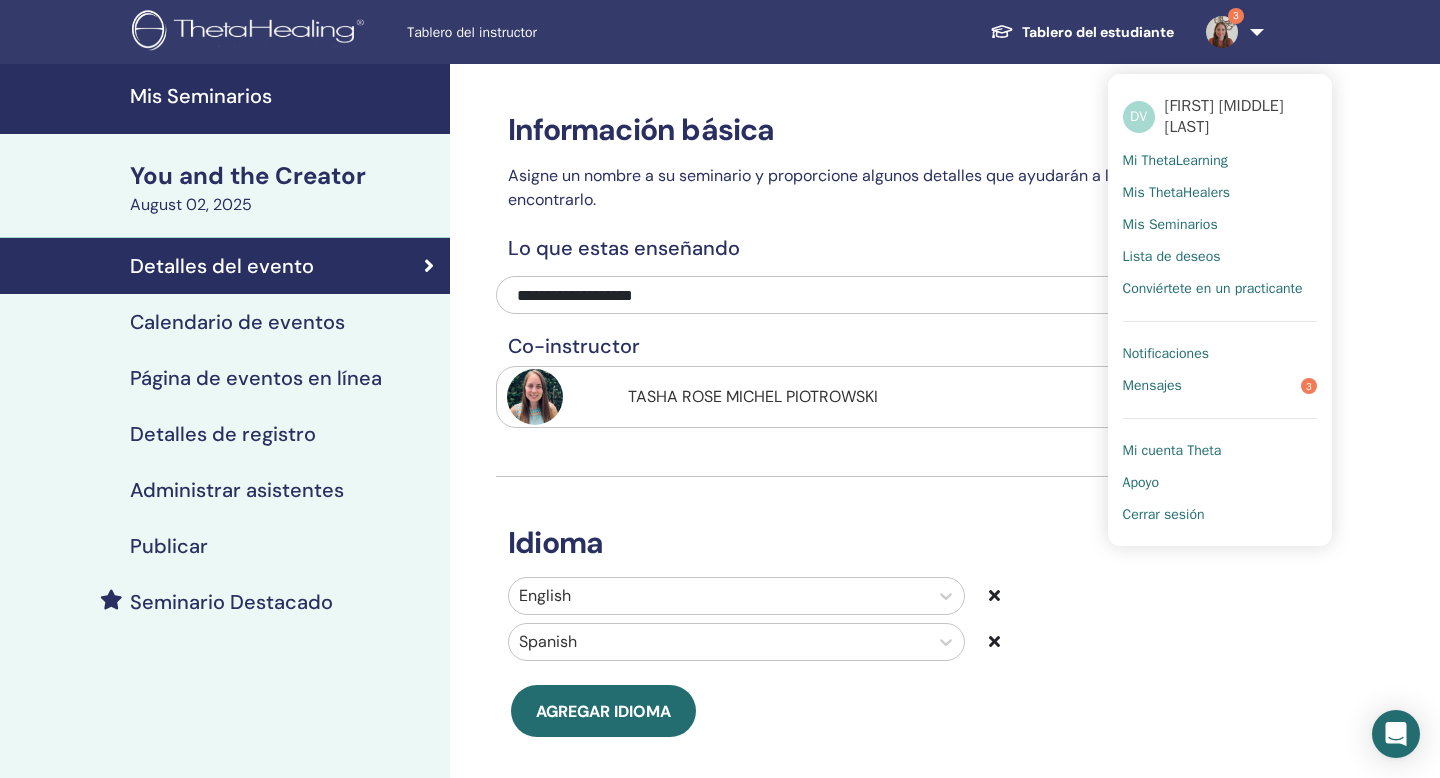 click on "Notificaciones" at bounding box center [1220, 354] 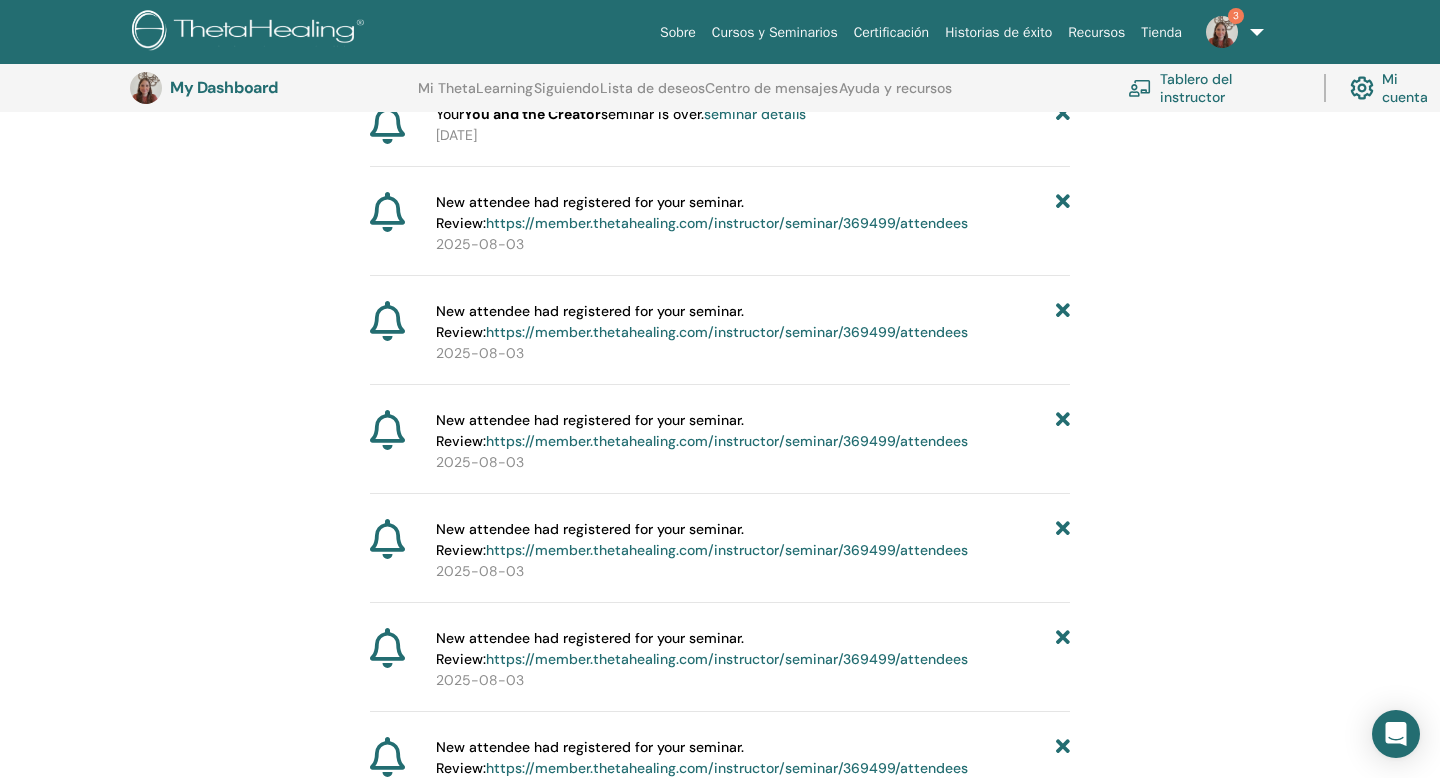 scroll, scrollTop: 374, scrollLeft: 0, axis: vertical 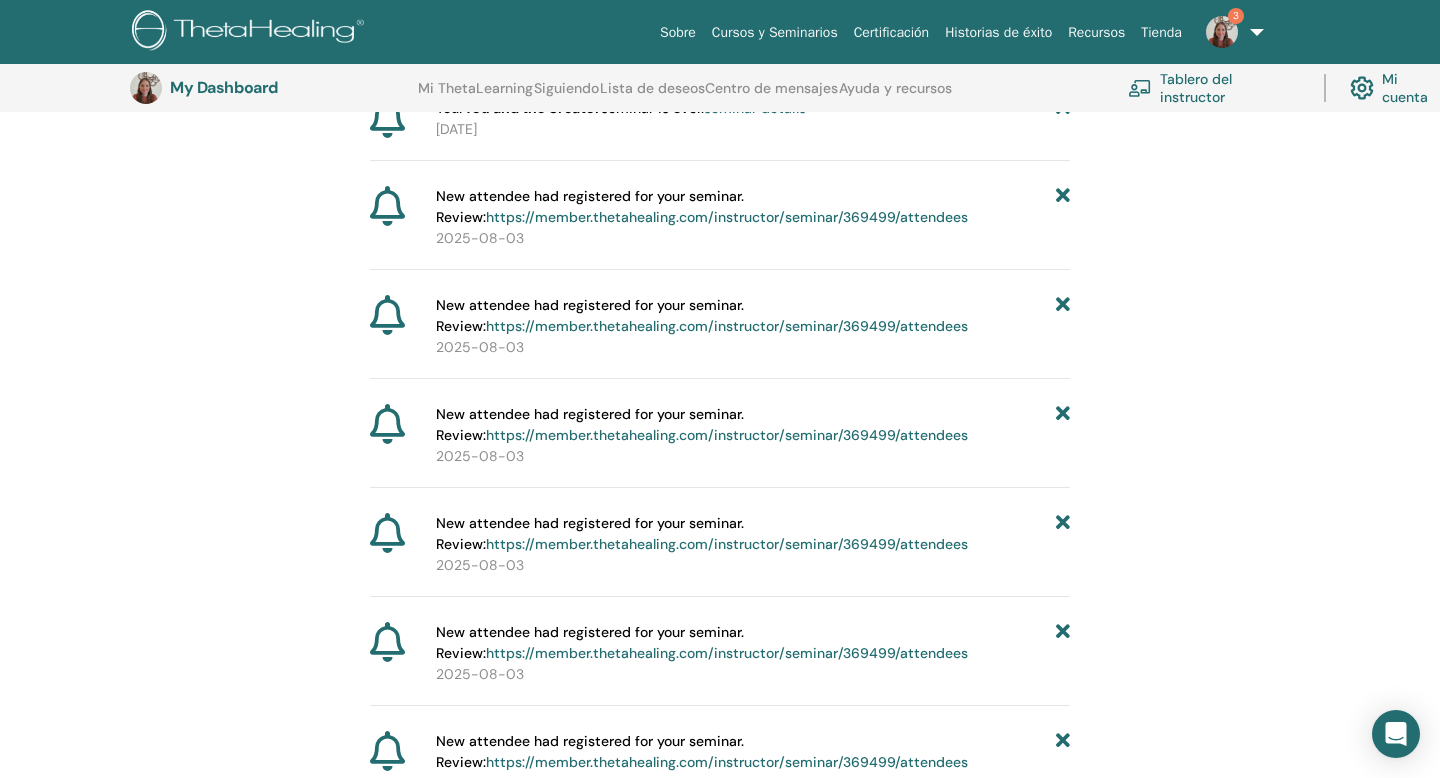 click at bounding box center [1063, 207] 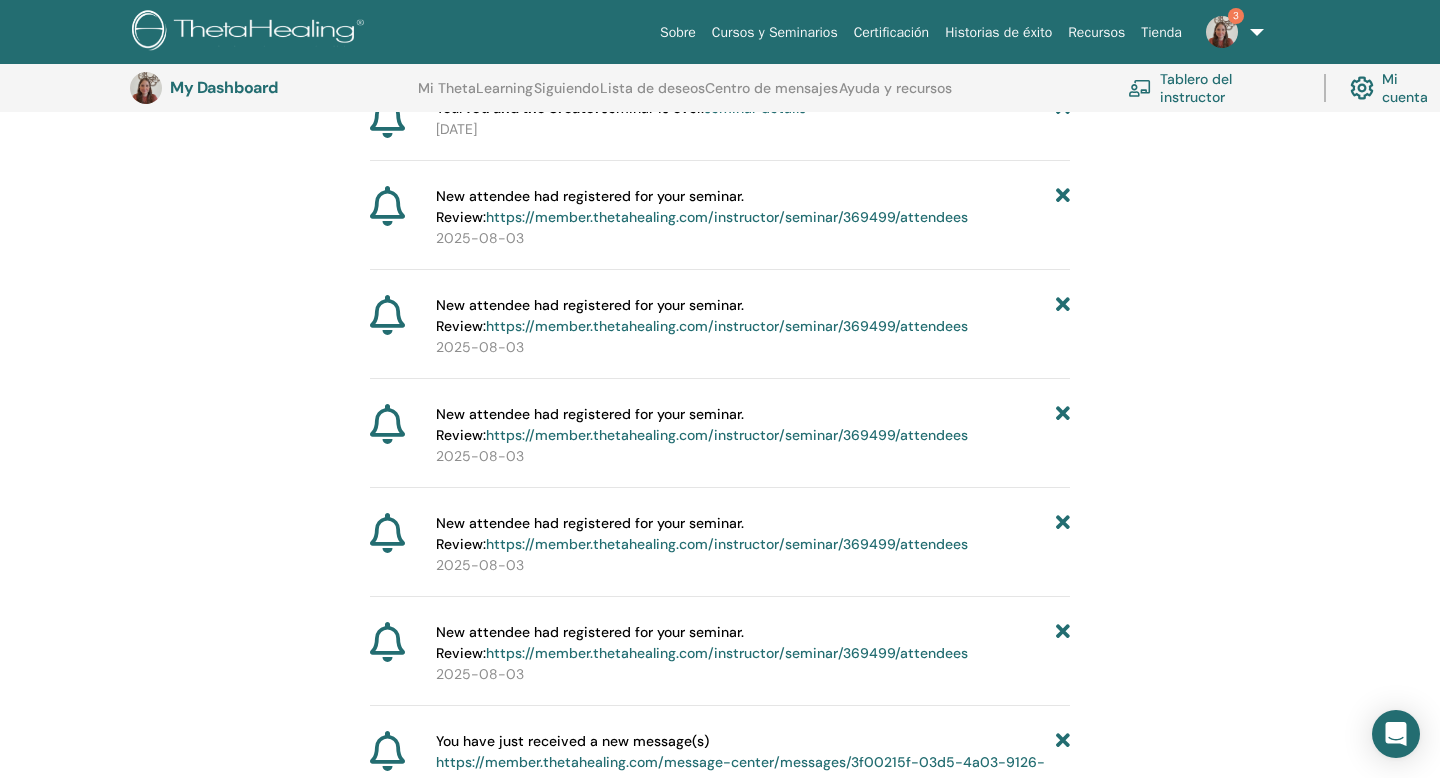 click at bounding box center [1063, 207] 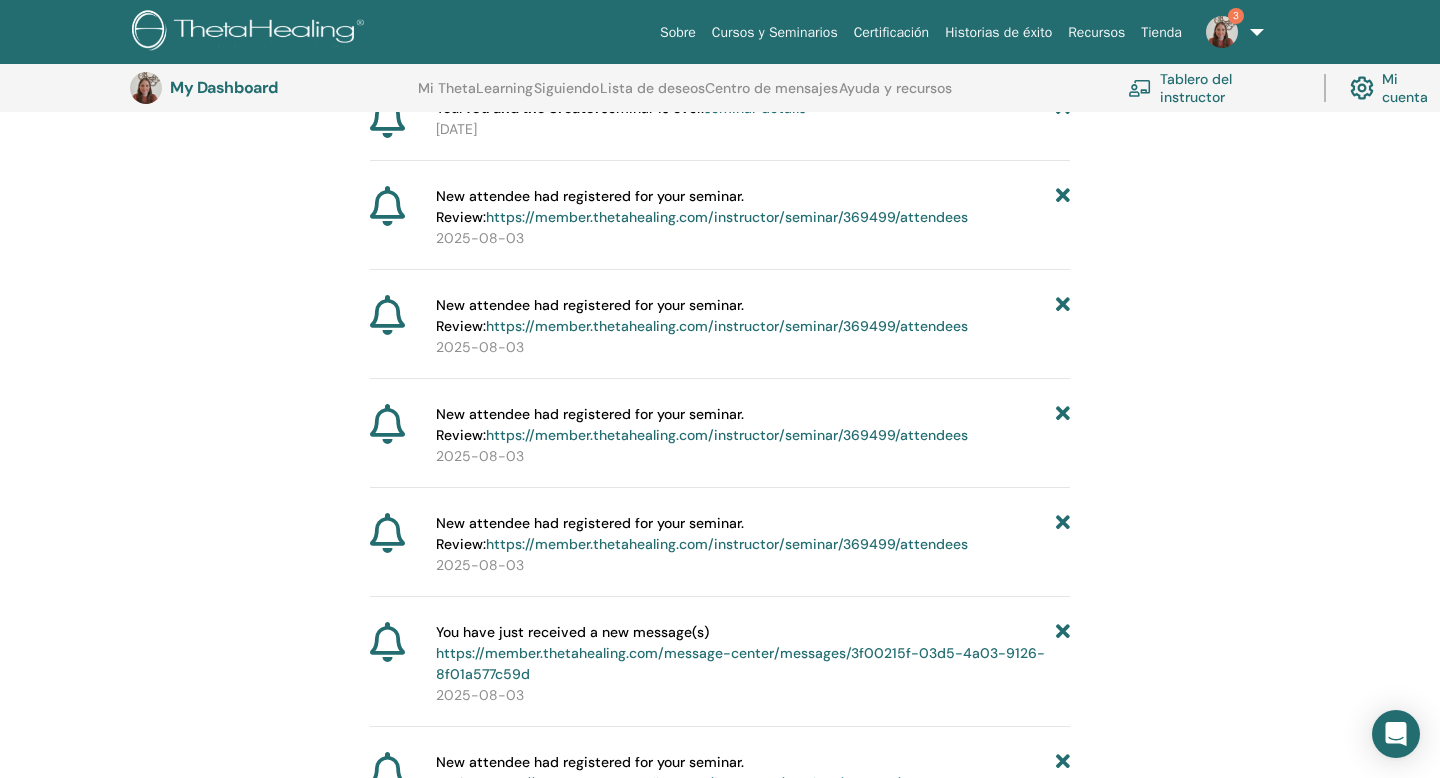 click at bounding box center [1063, 207] 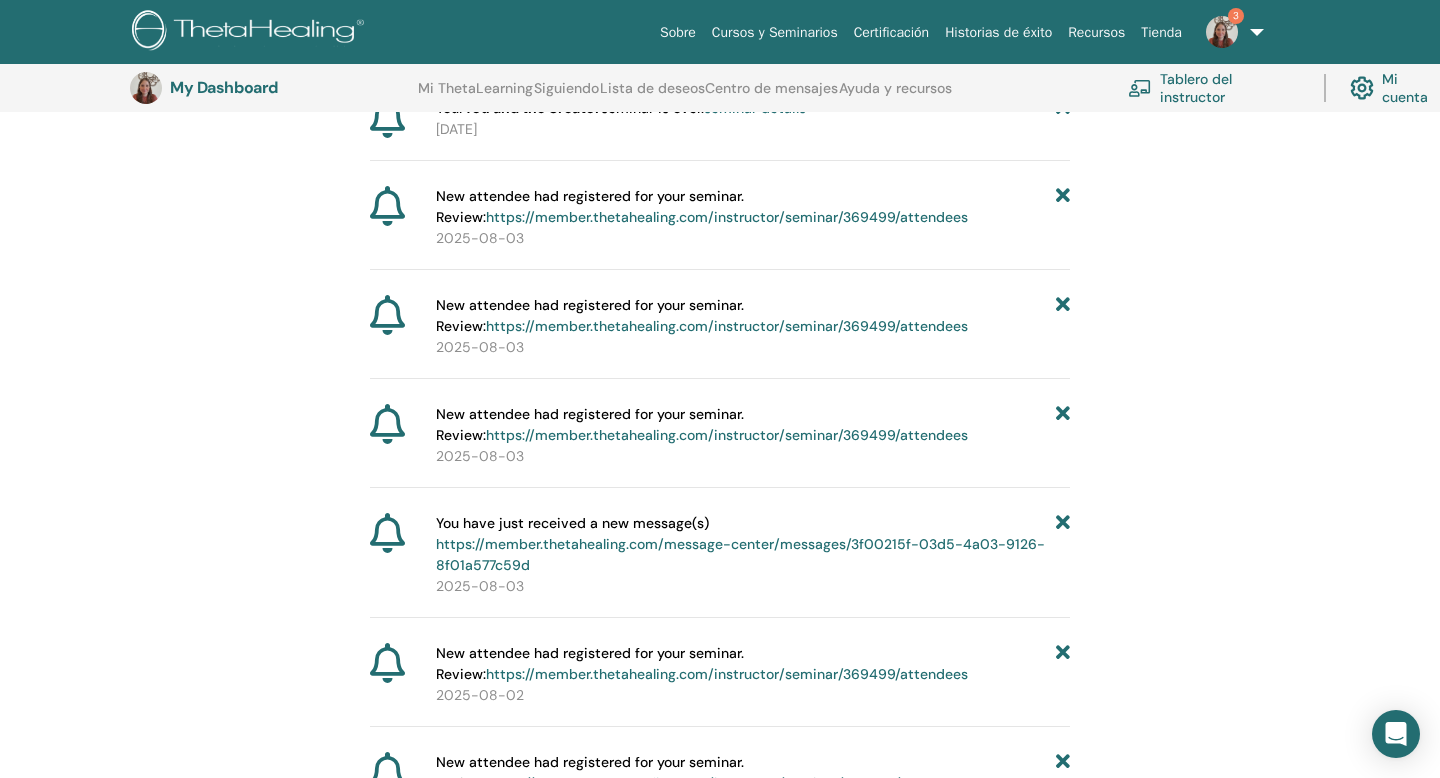 click at bounding box center (1063, 207) 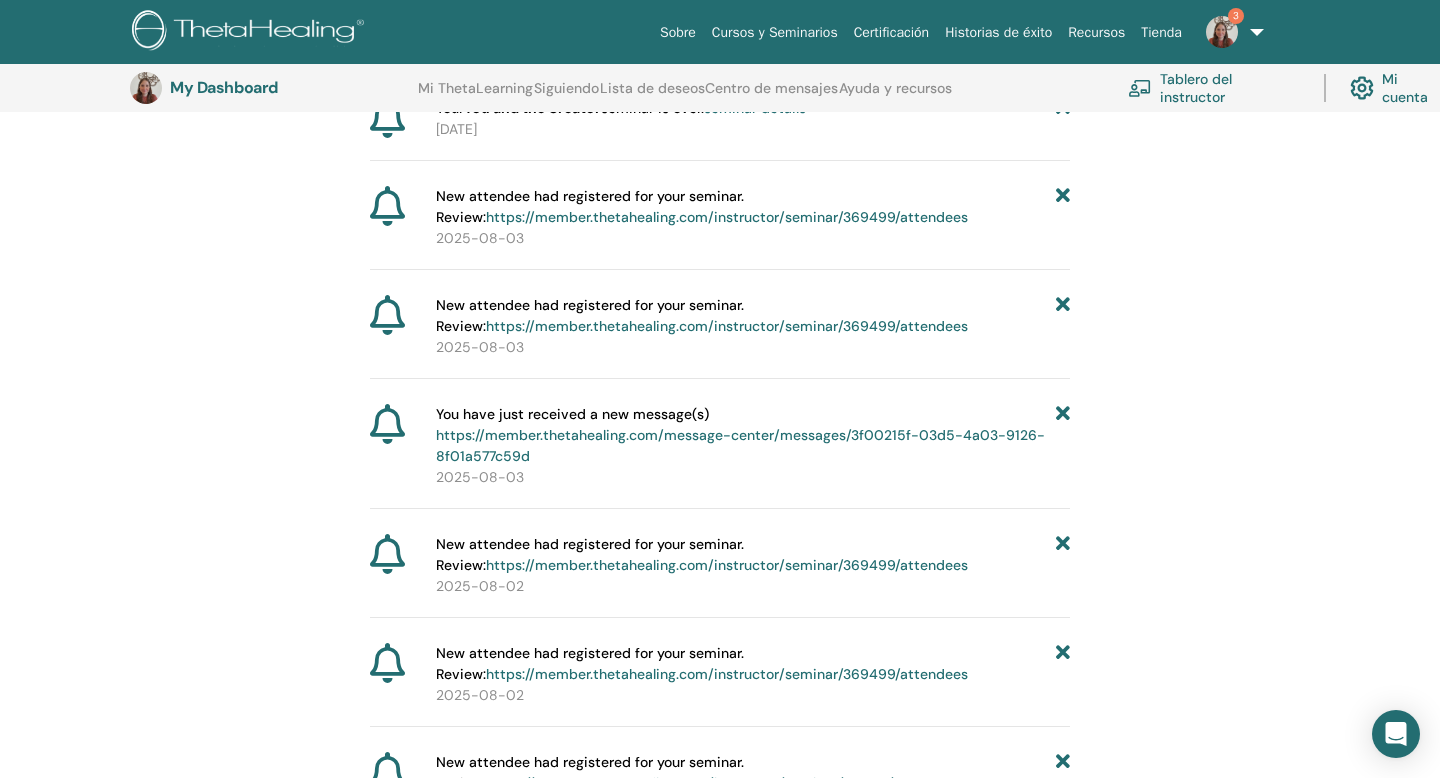 click at bounding box center (1063, 207) 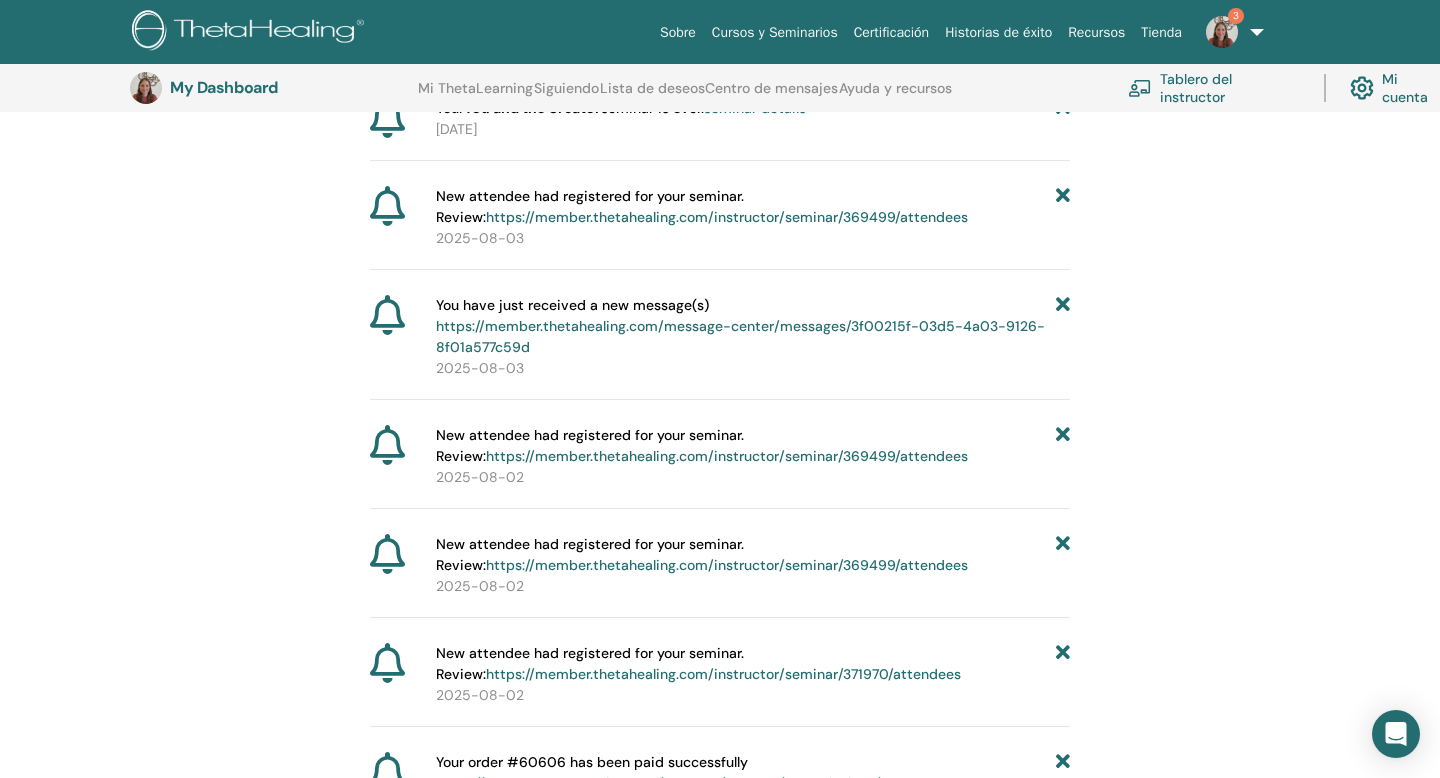 click at bounding box center (1063, 207) 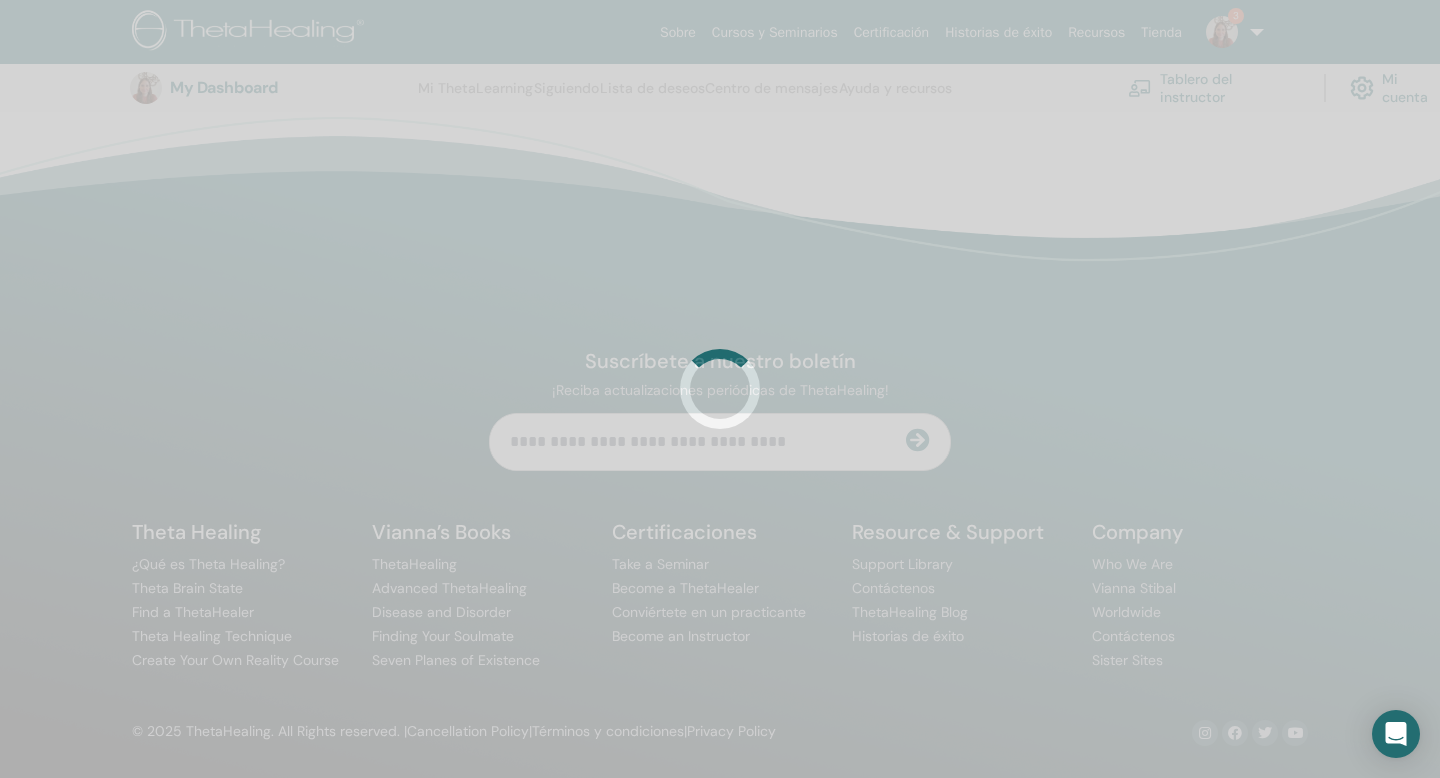 scroll, scrollTop: 374, scrollLeft: 0, axis: vertical 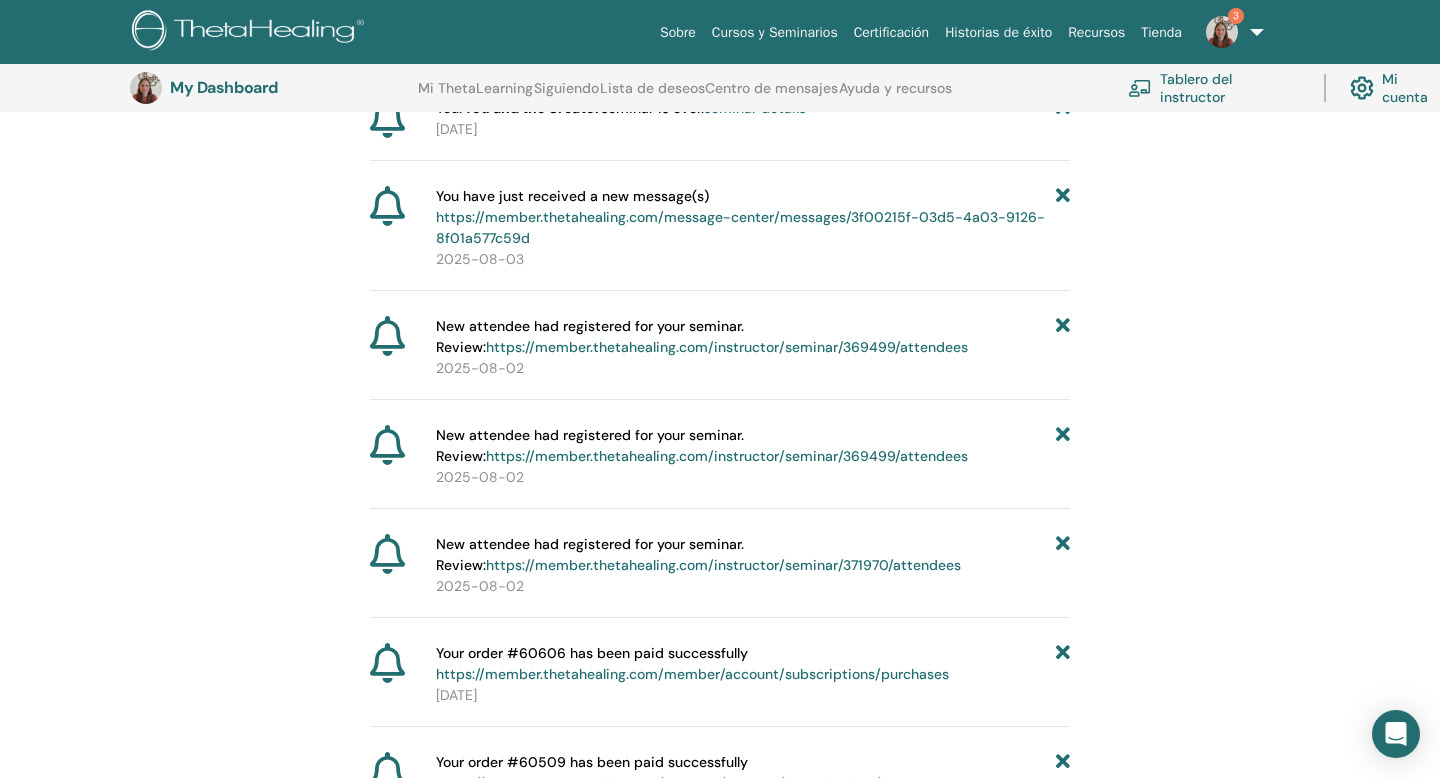 click at bounding box center [1063, 337] 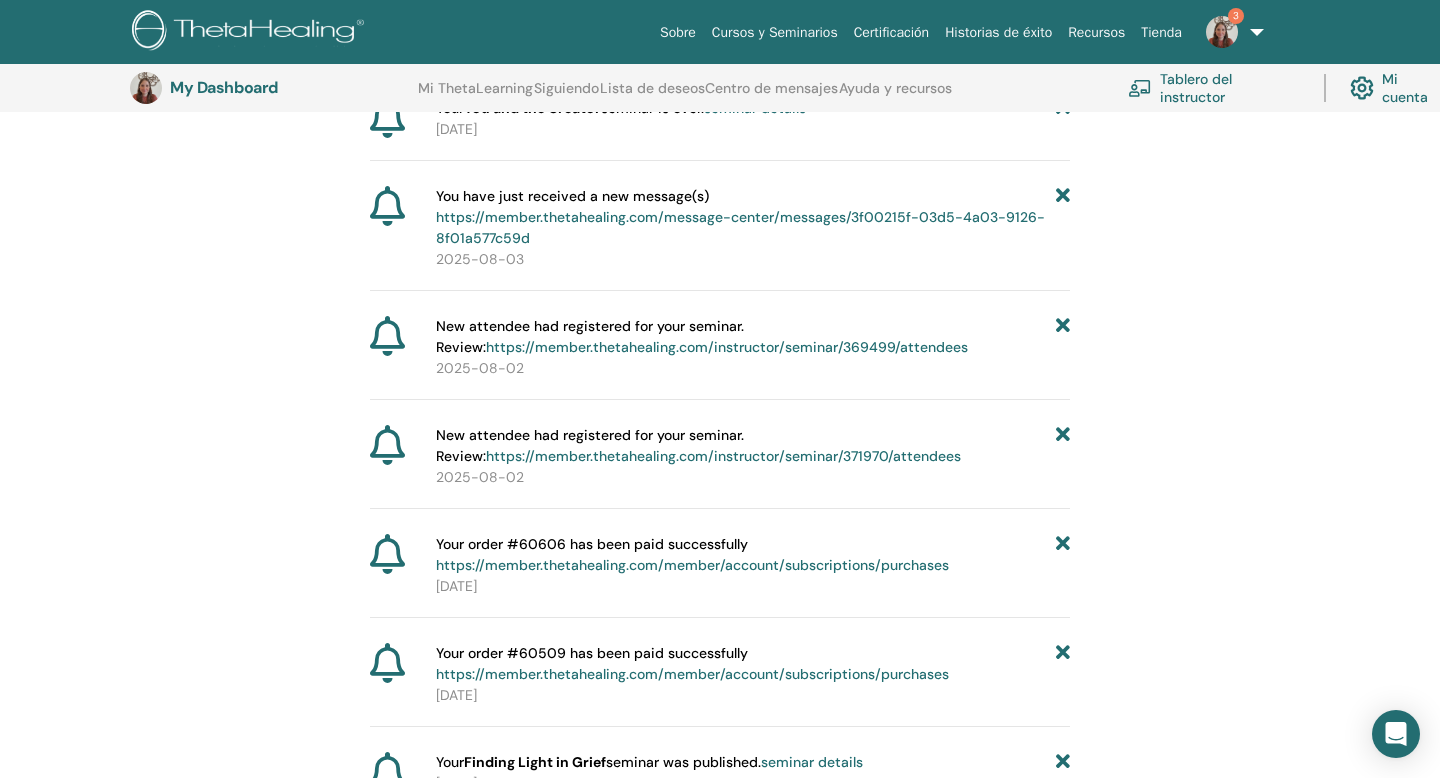 click at bounding box center [1063, 337] 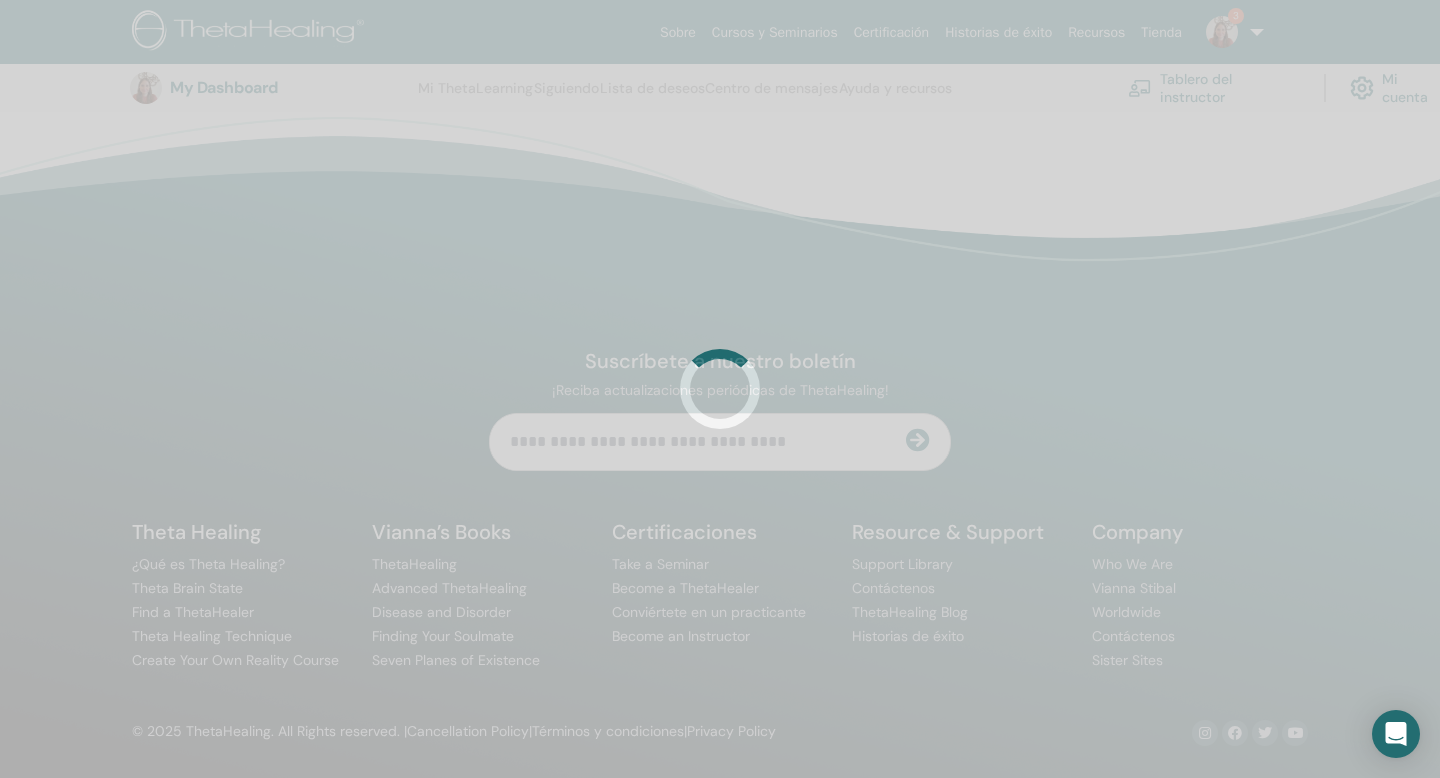 scroll, scrollTop: 374, scrollLeft: 0, axis: vertical 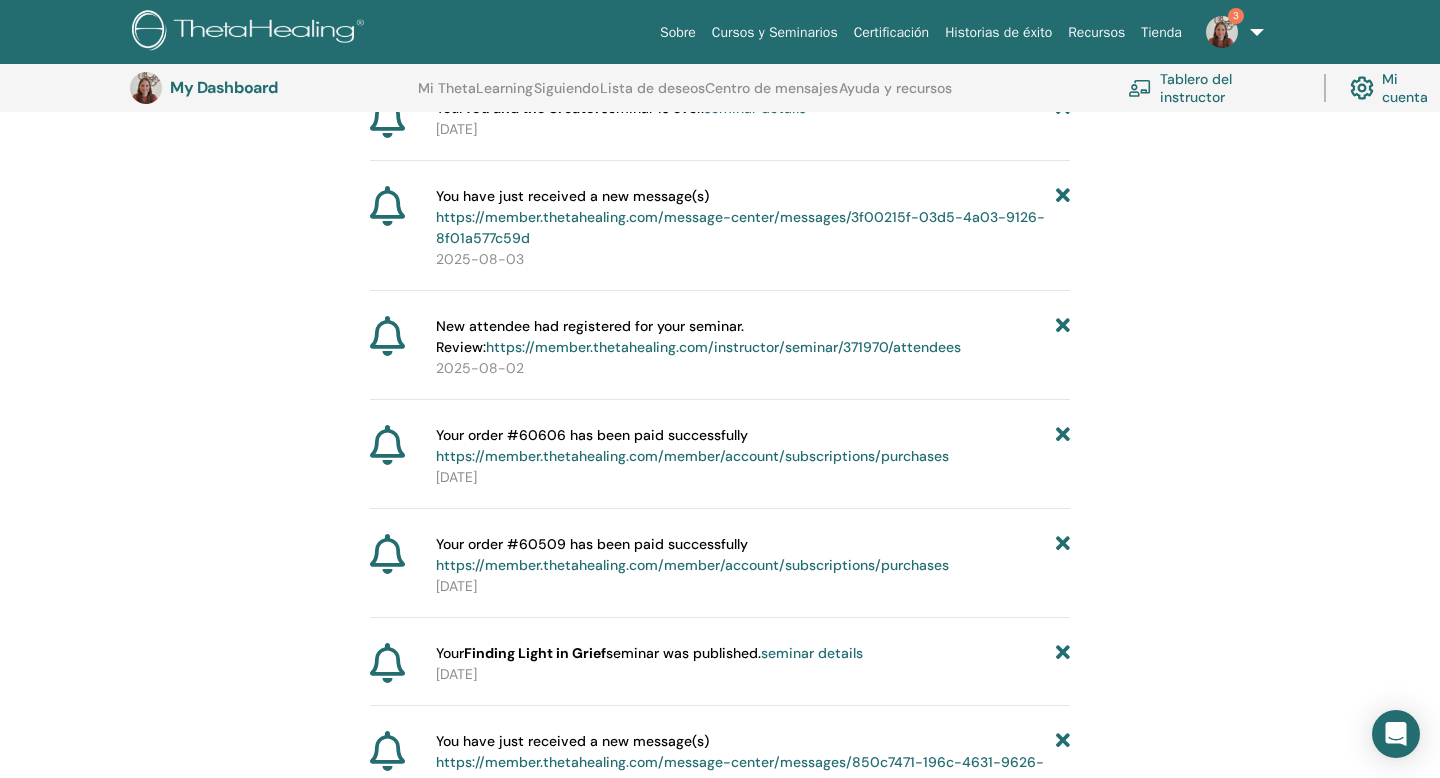 click on "https://member.thetahealing.com/instructor/seminar/371970/attendees" at bounding box center [723, 347] 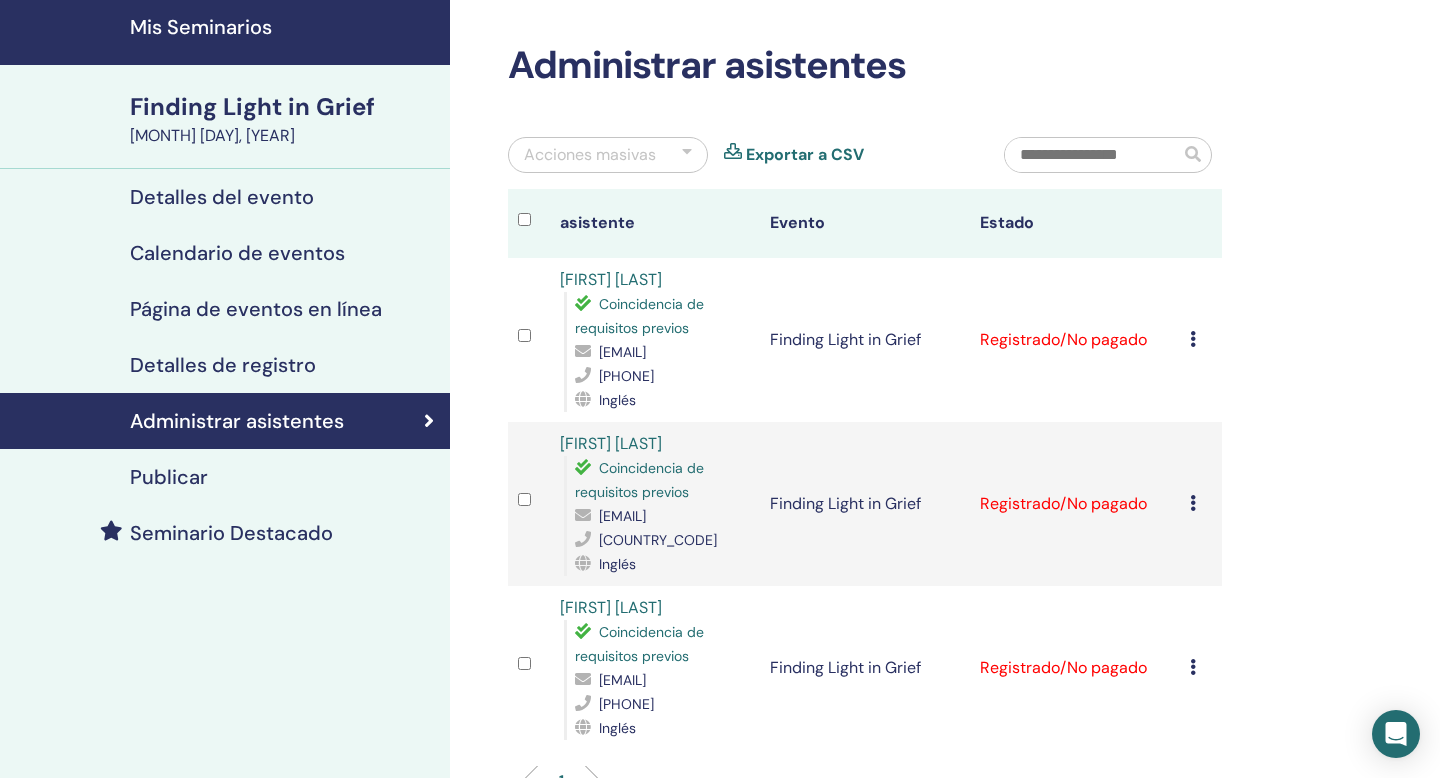scroll, scrollTop: 0, scrollLeft: 0, axis: both 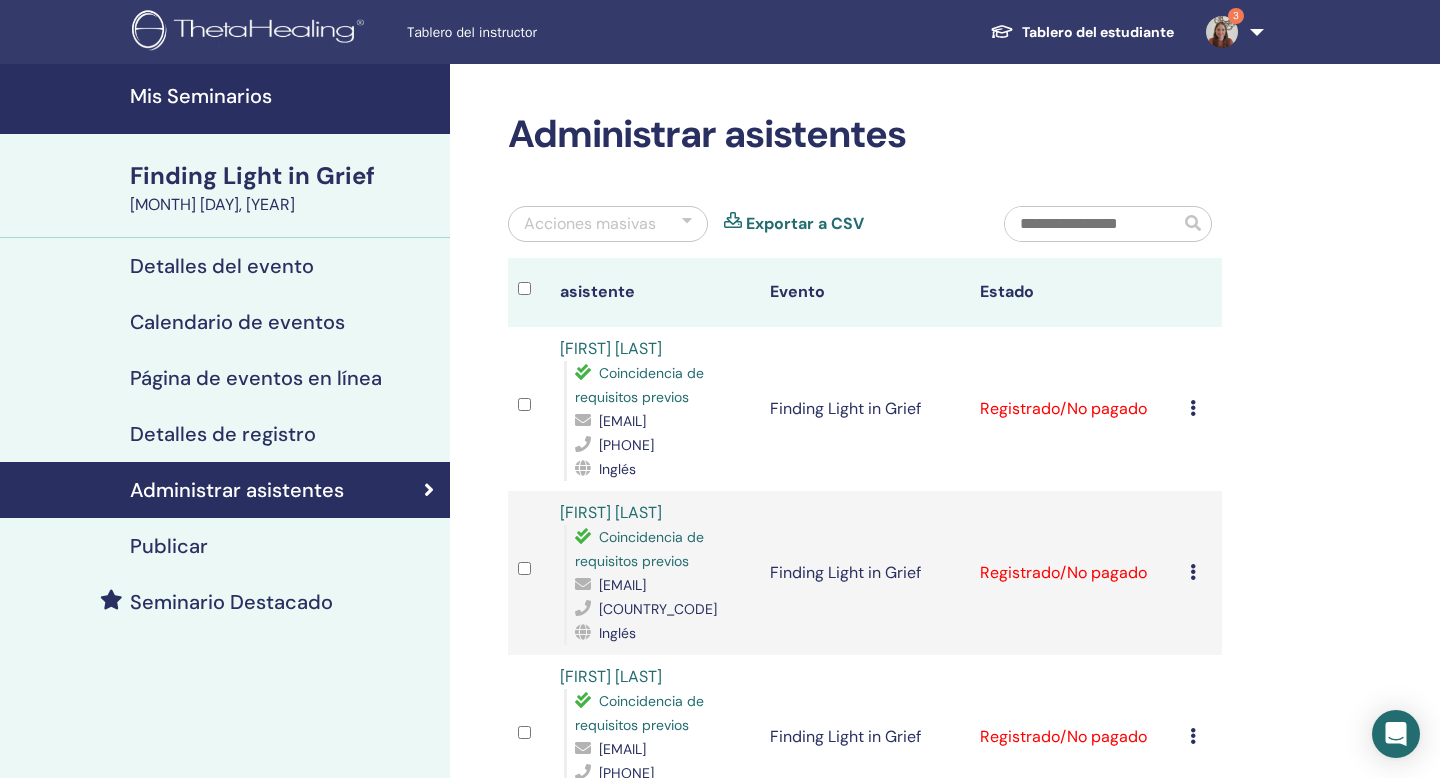 click at bounding box center [1222, 32] 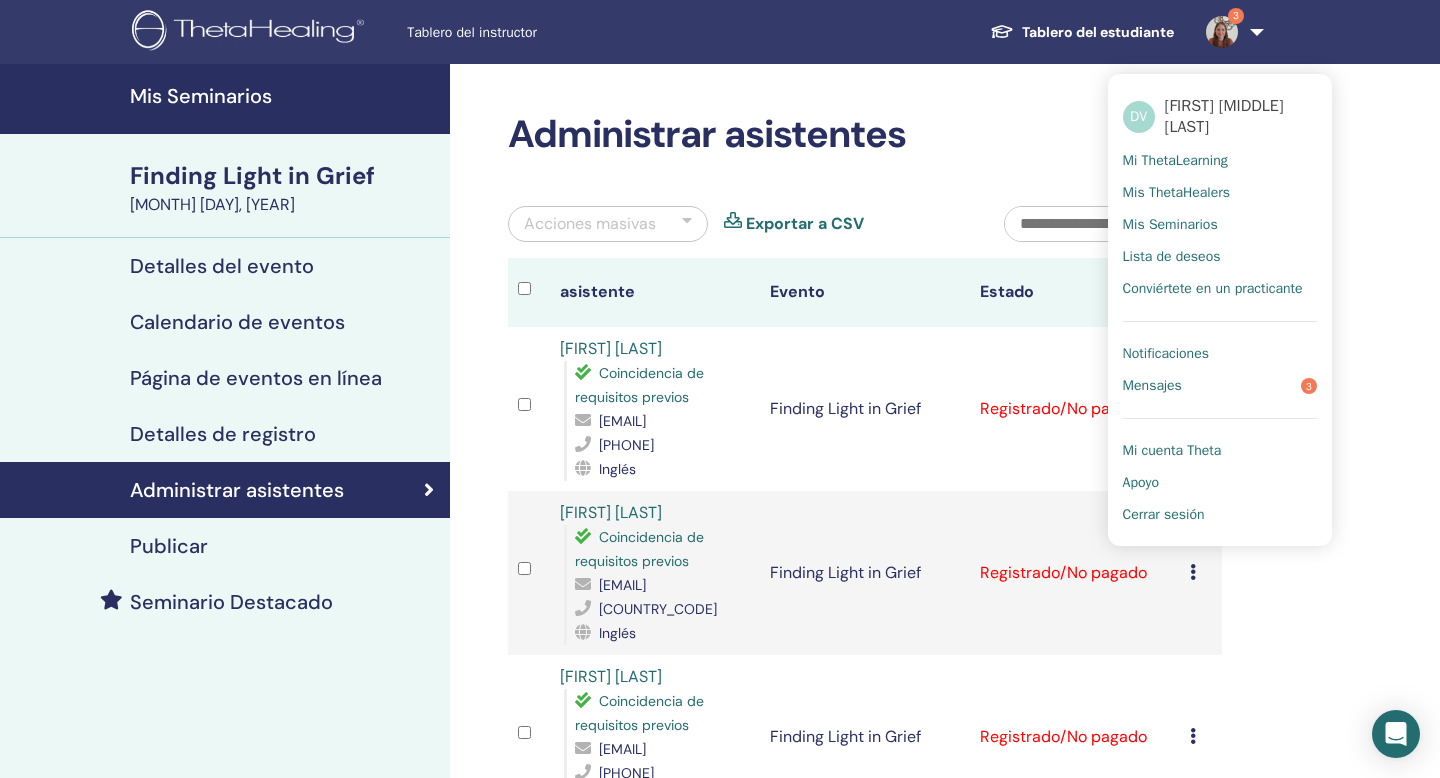 click on "Mensajes 3" at bounding box center (1220, 386) 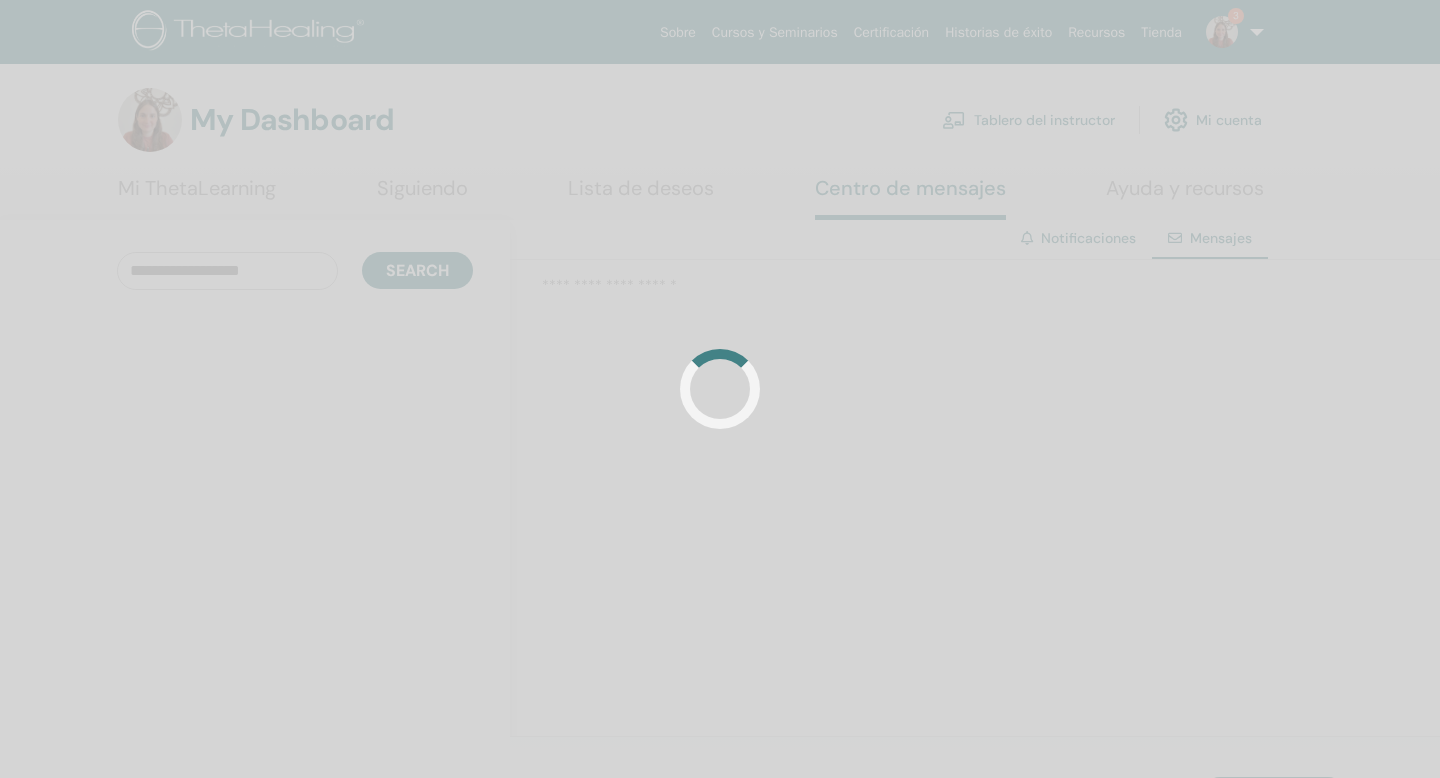 scroll, scrollTop: 0, scrollLeft: 0, axis: both 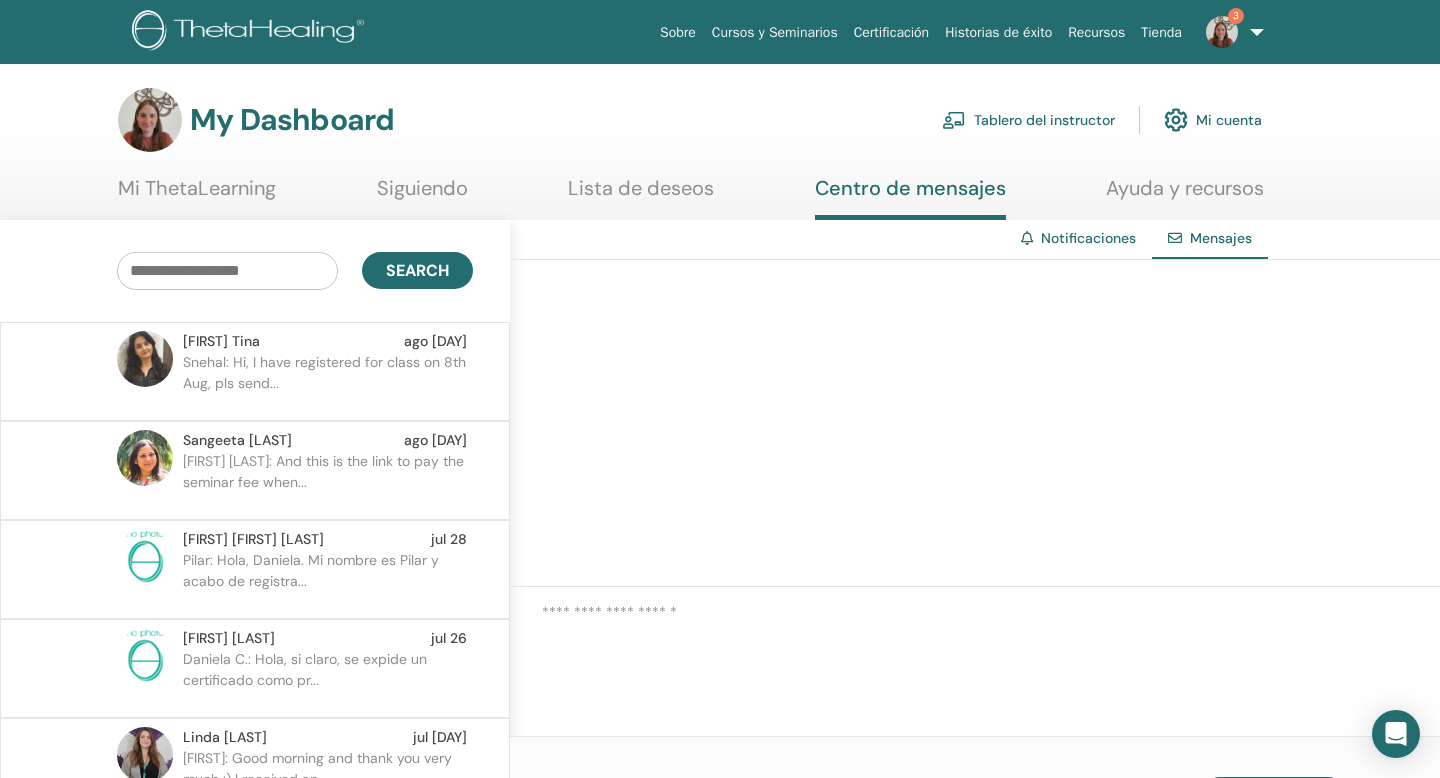 click on "Notificaciones" at bounding box center [1088, 238] 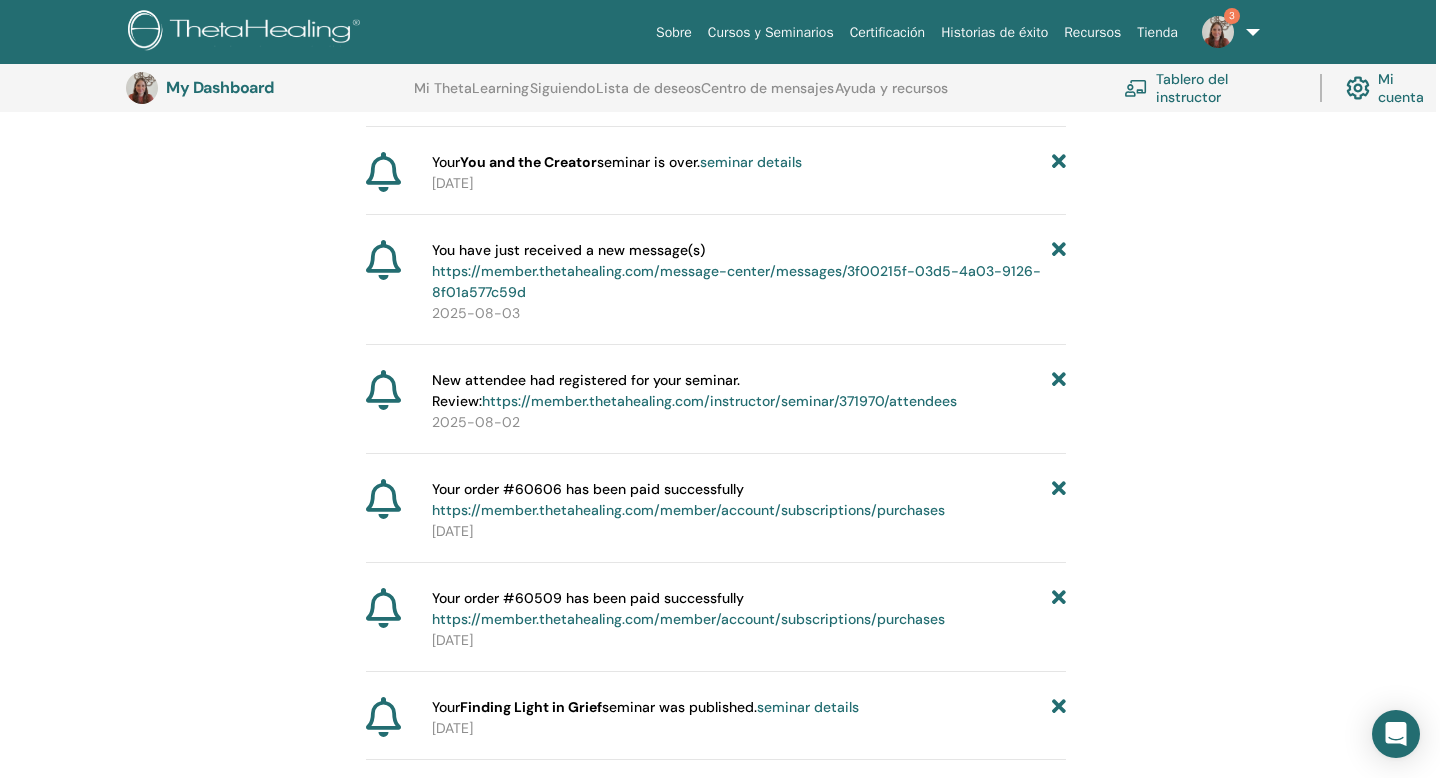 scroll, scrollTop: 323, scrollLeft: 4, axis: both 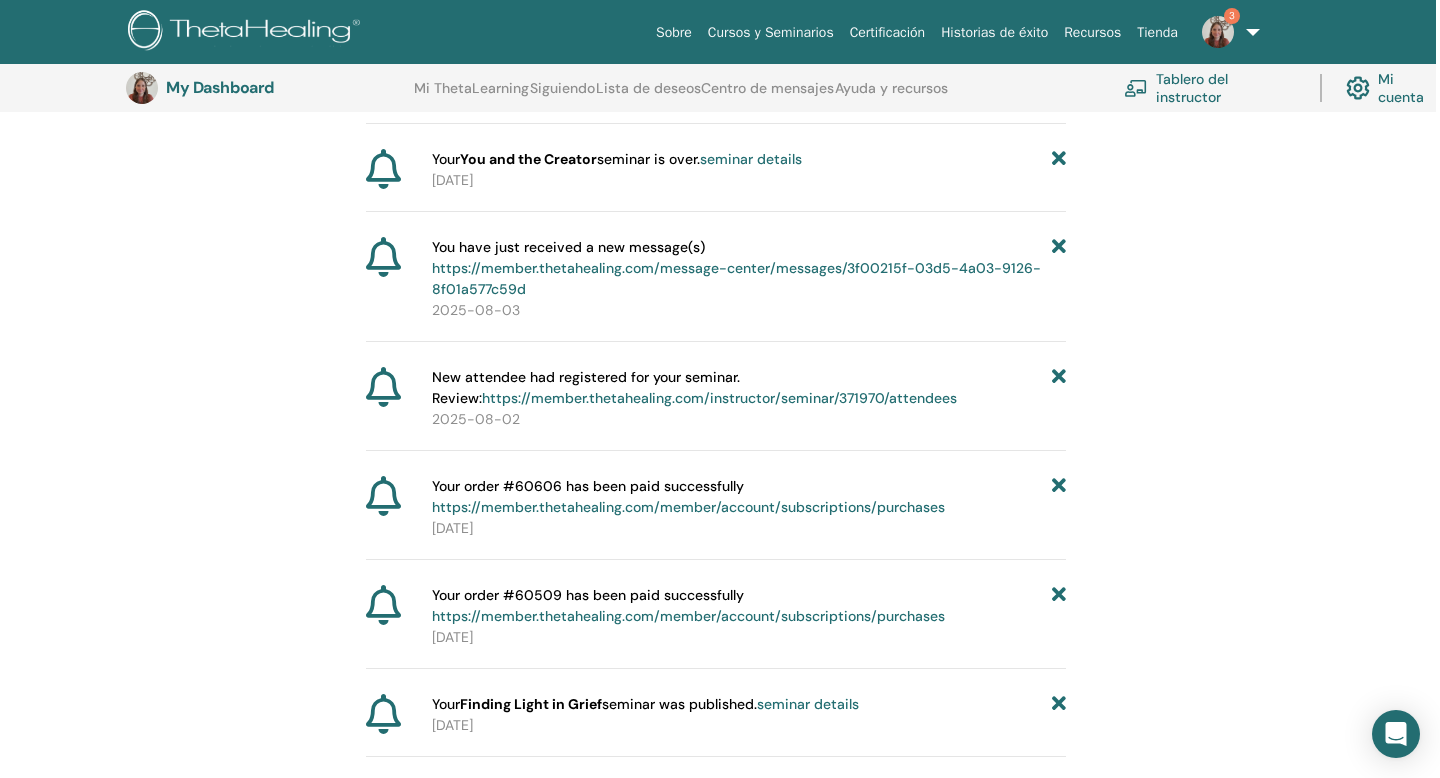 click at bounding box center [1218, 32] 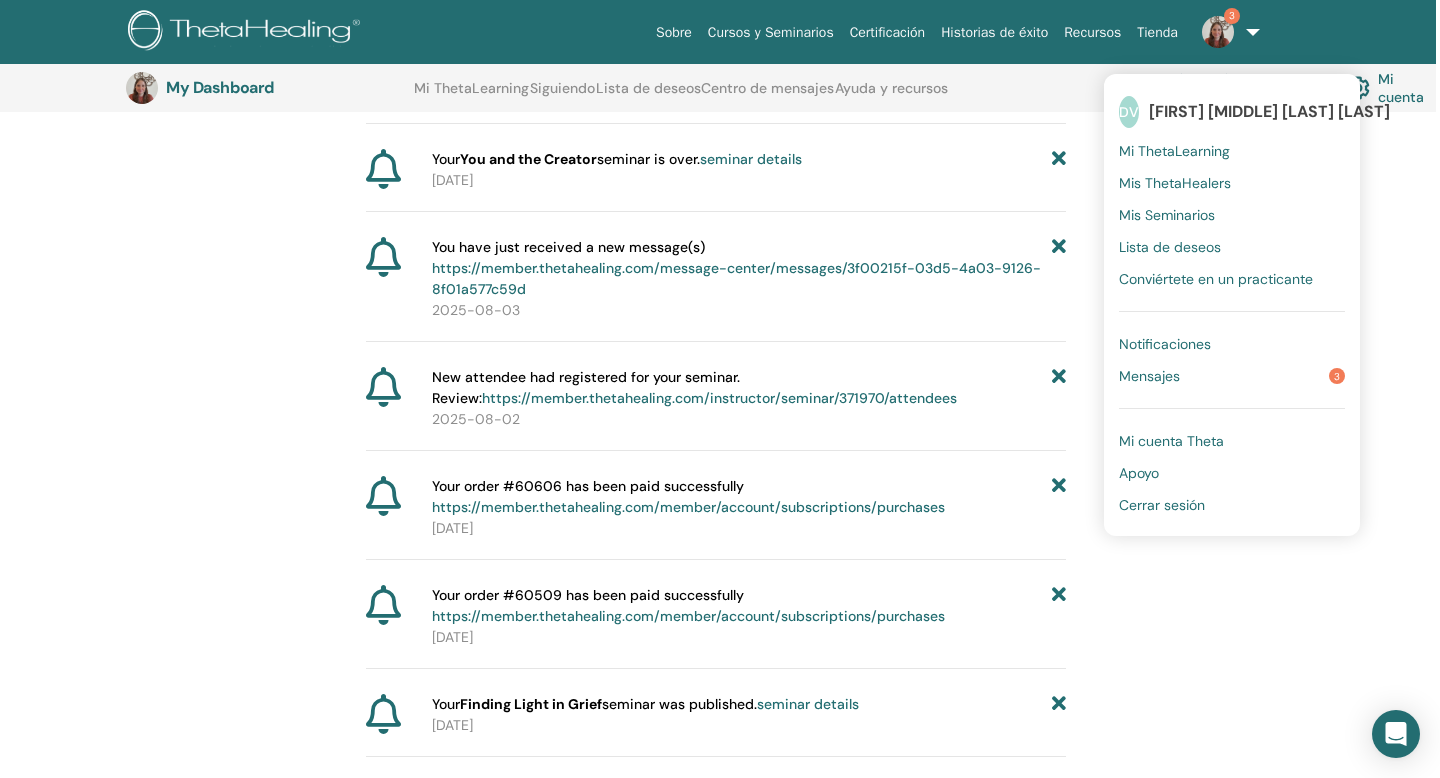 click at bounding box center (1232, 400) 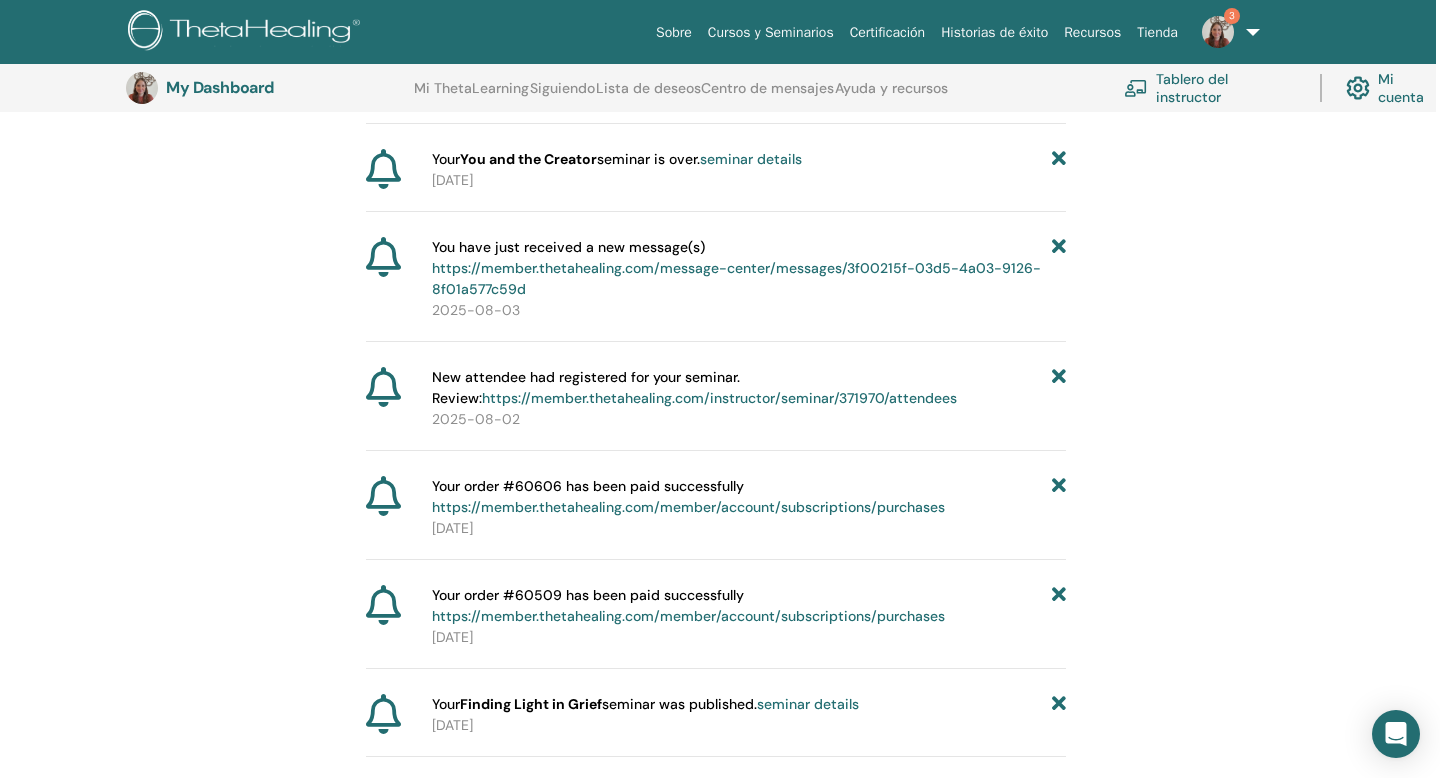 click at bounding box center [1218, 32] 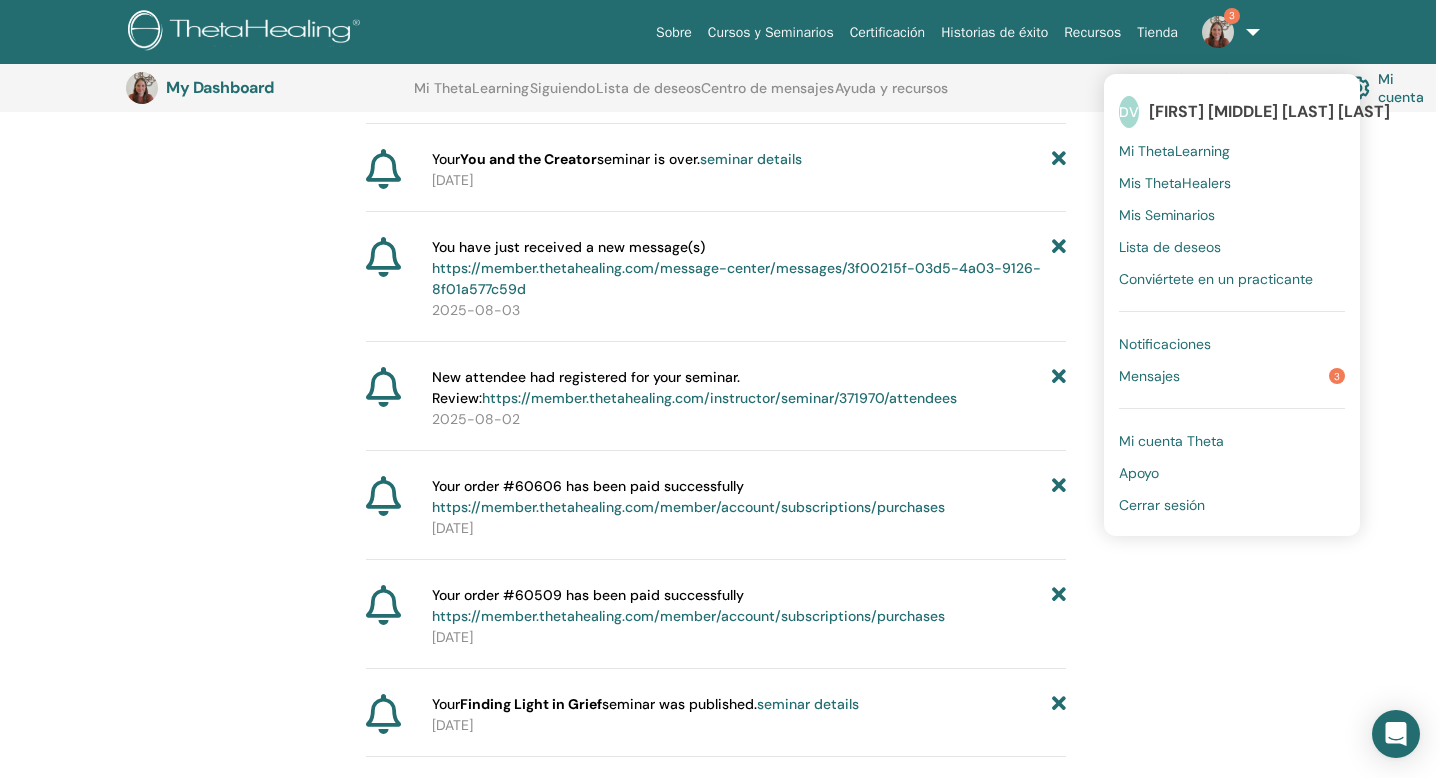 click on "Mensajes" at bounding box center (1149, 376) 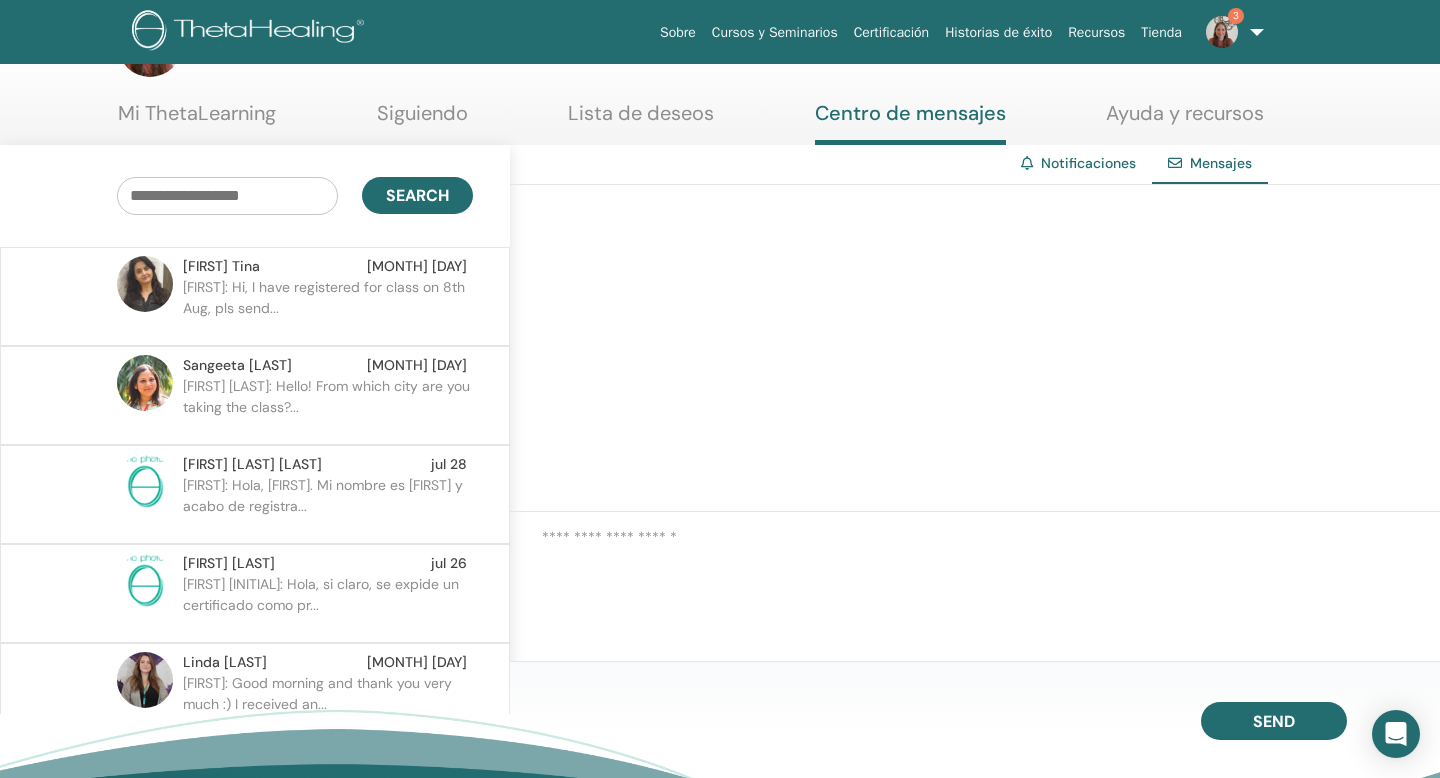 scroll, scrollTop: 0, scrollLeft: 0, axis: both 